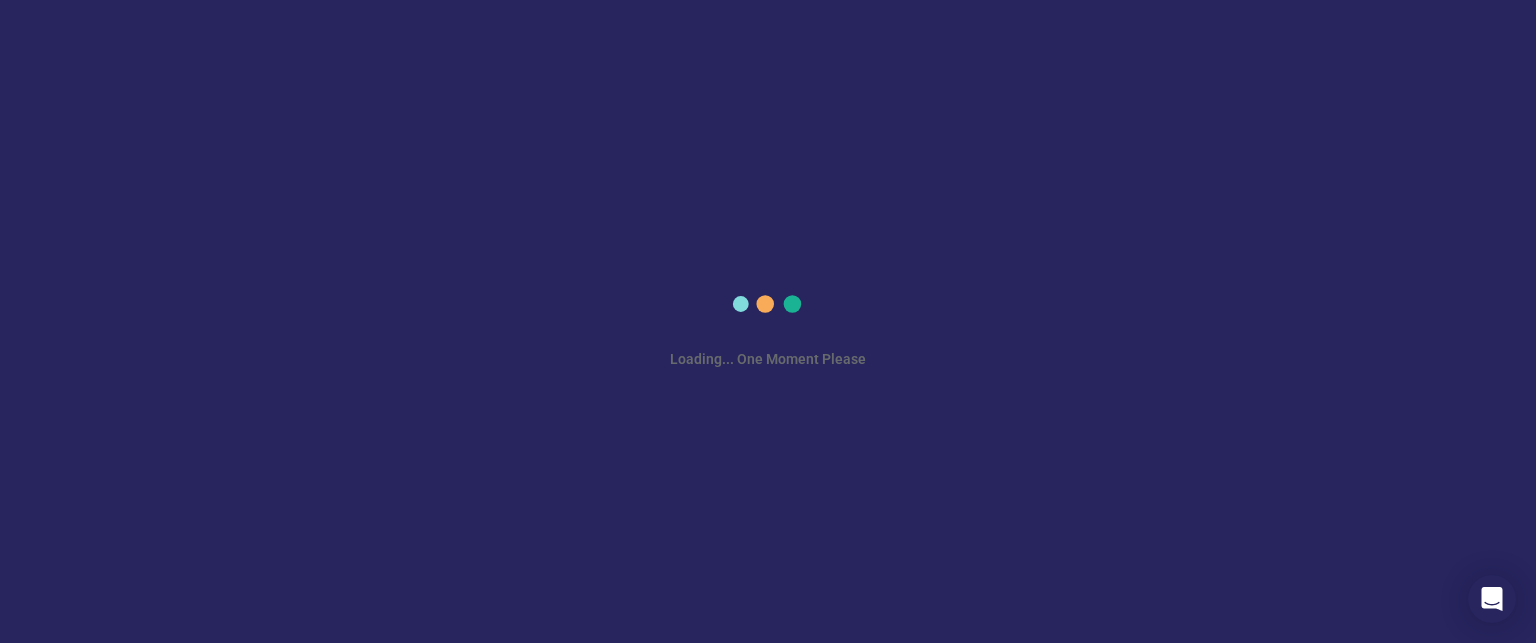 scroll, scrollTop: 0, scrollLeft: 0, axis: both 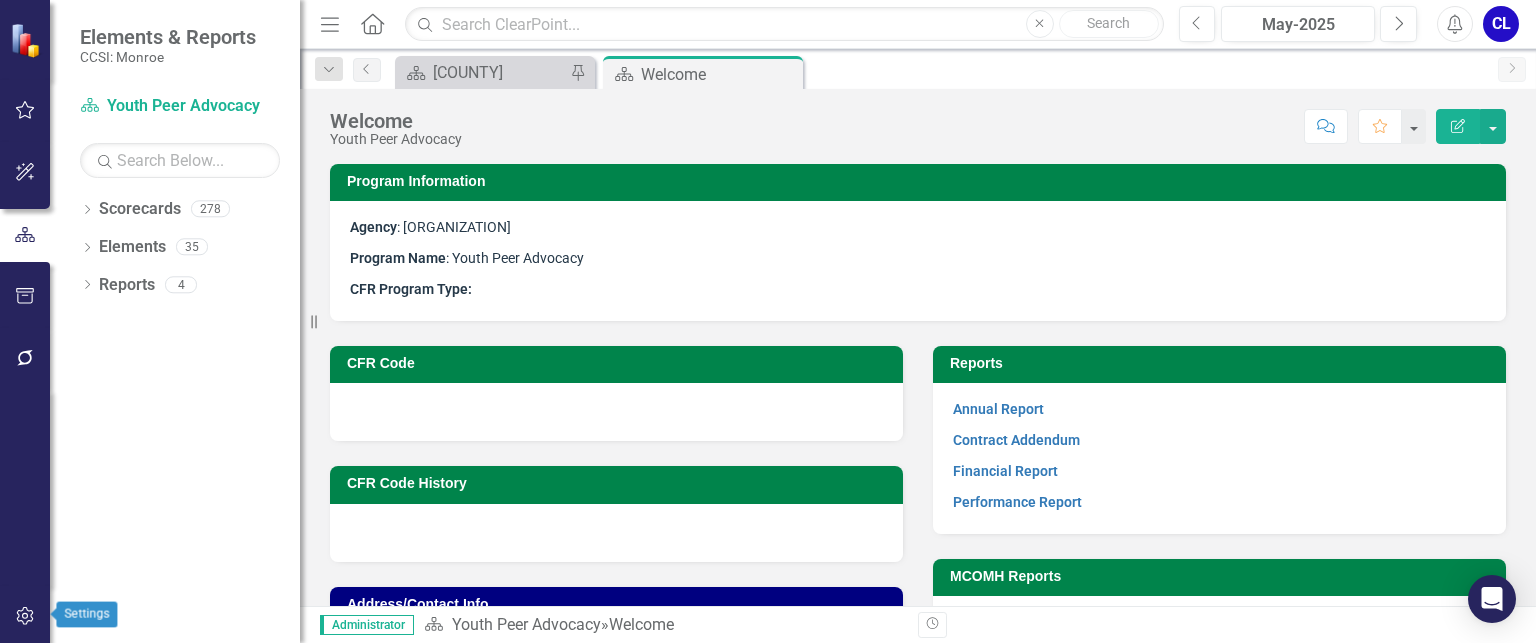 click at bounding box center [25, 616] 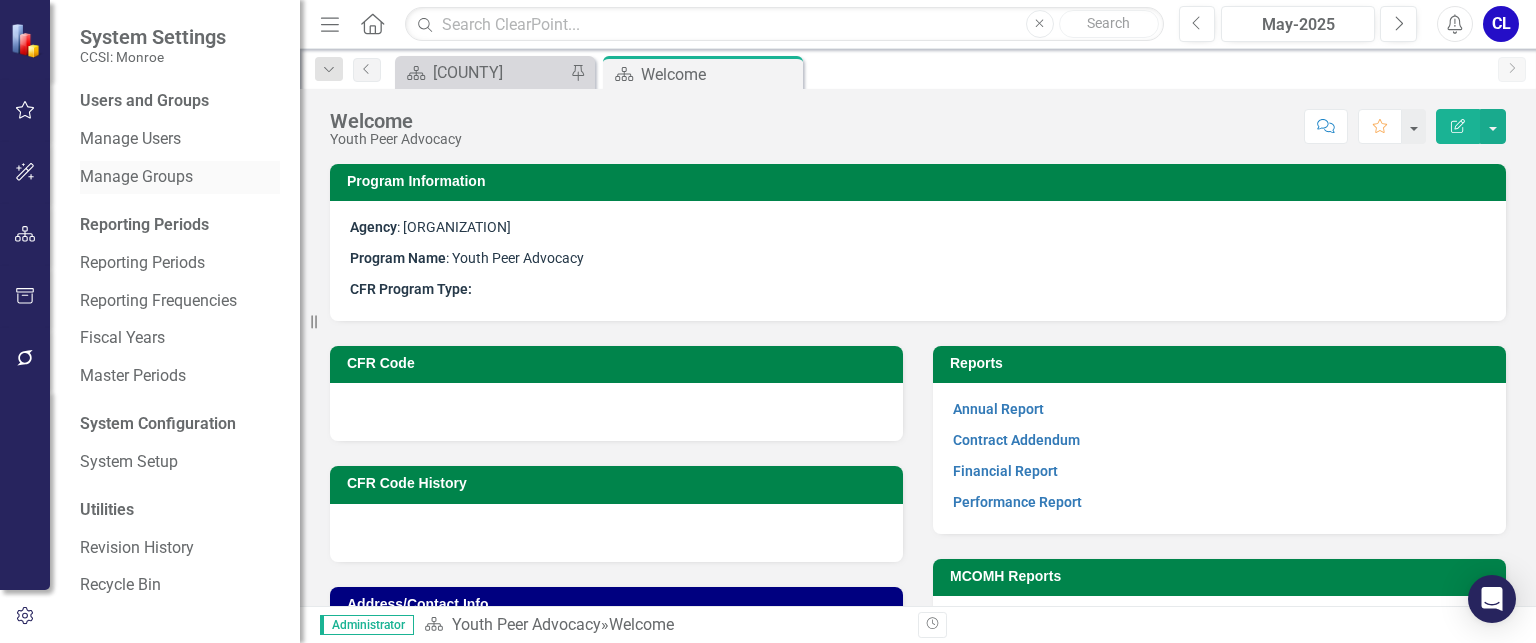 click on "Manage Groups" at bounding box center [180, 177] 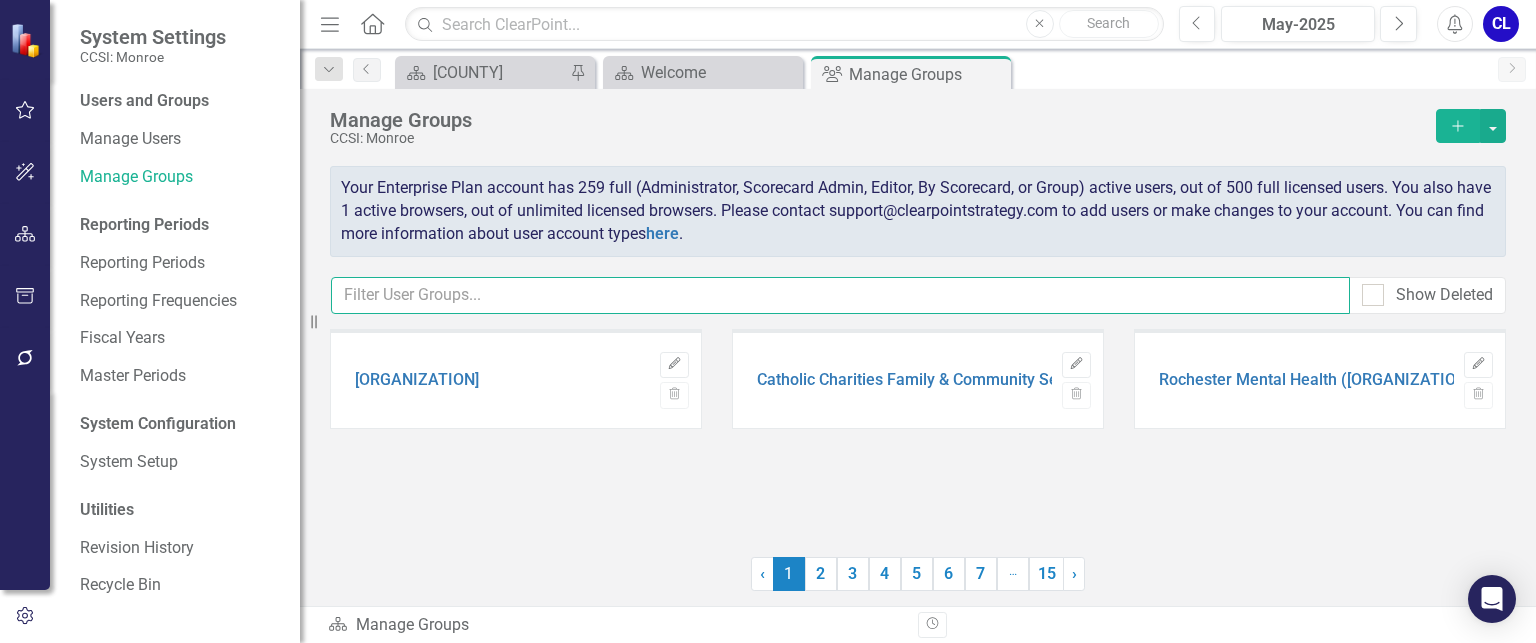 click at bounding box center (840, 295) 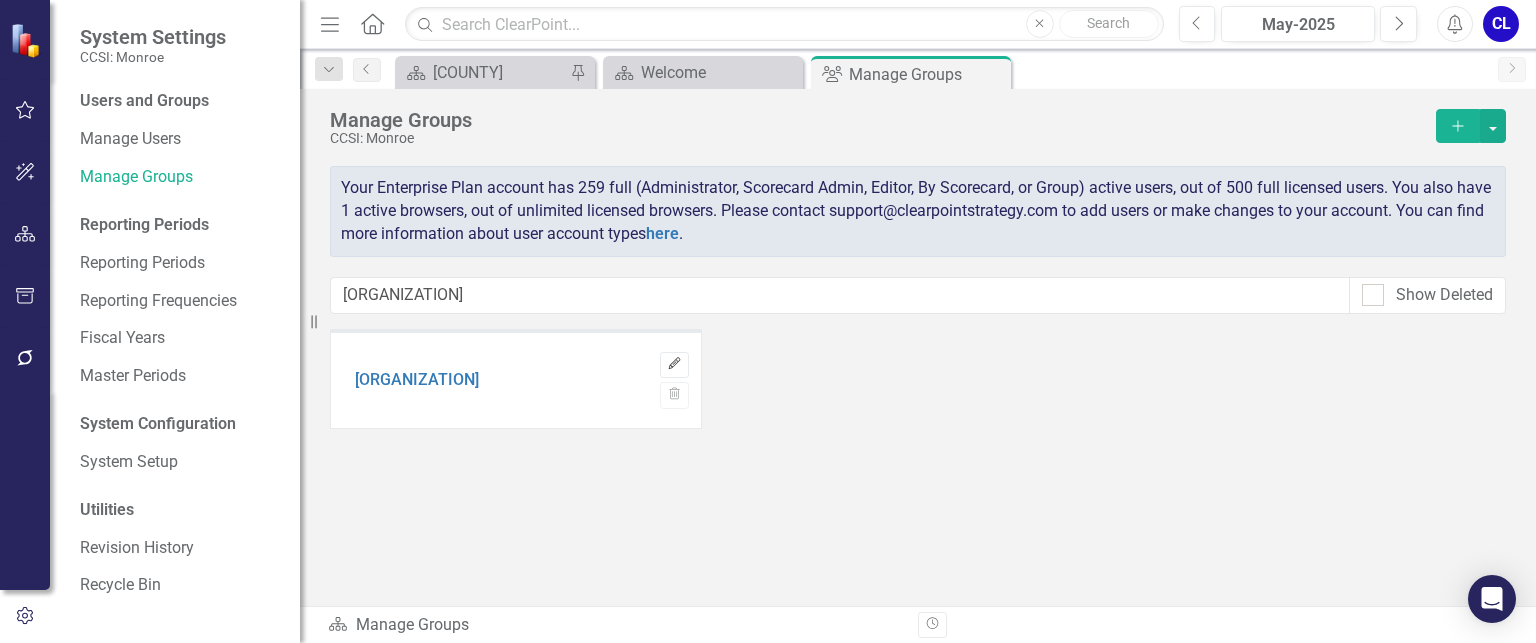click on "Edit" at bounding box center (674, 364) 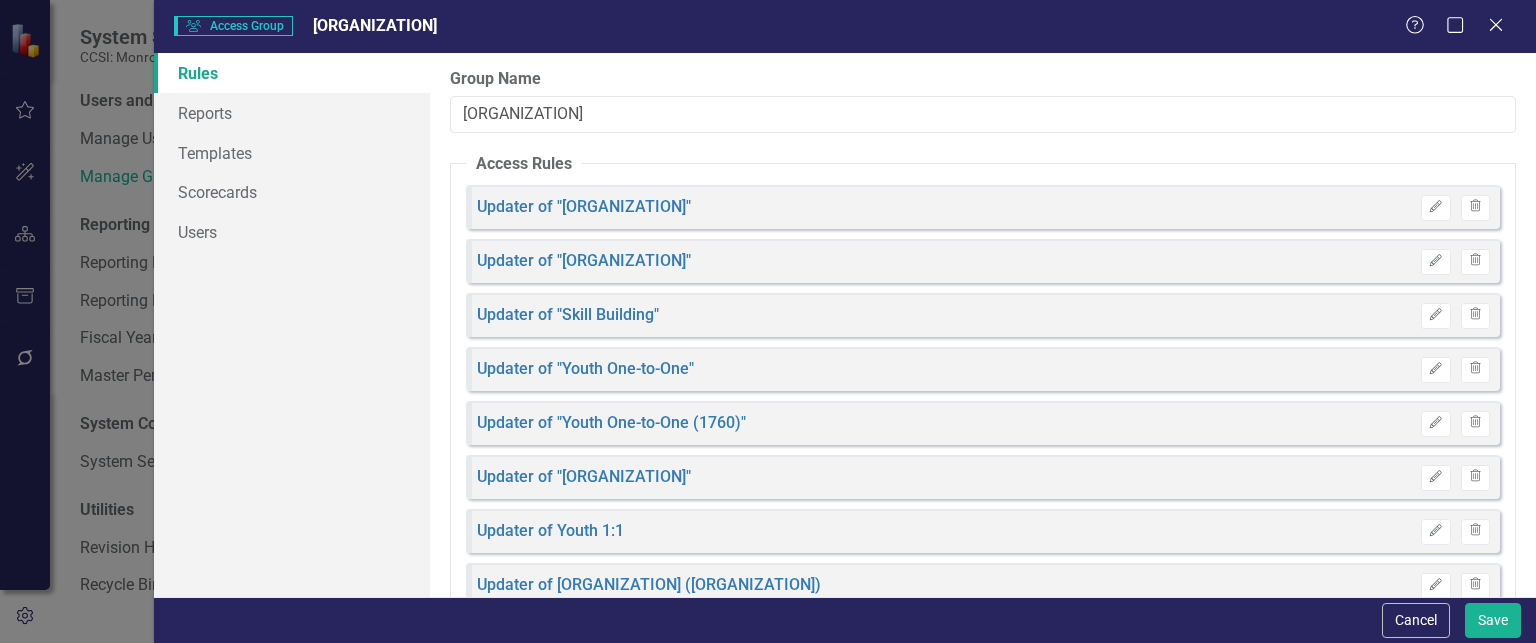 scroll, scrollTop: 85, scrollLeft: 0, axis: vertical 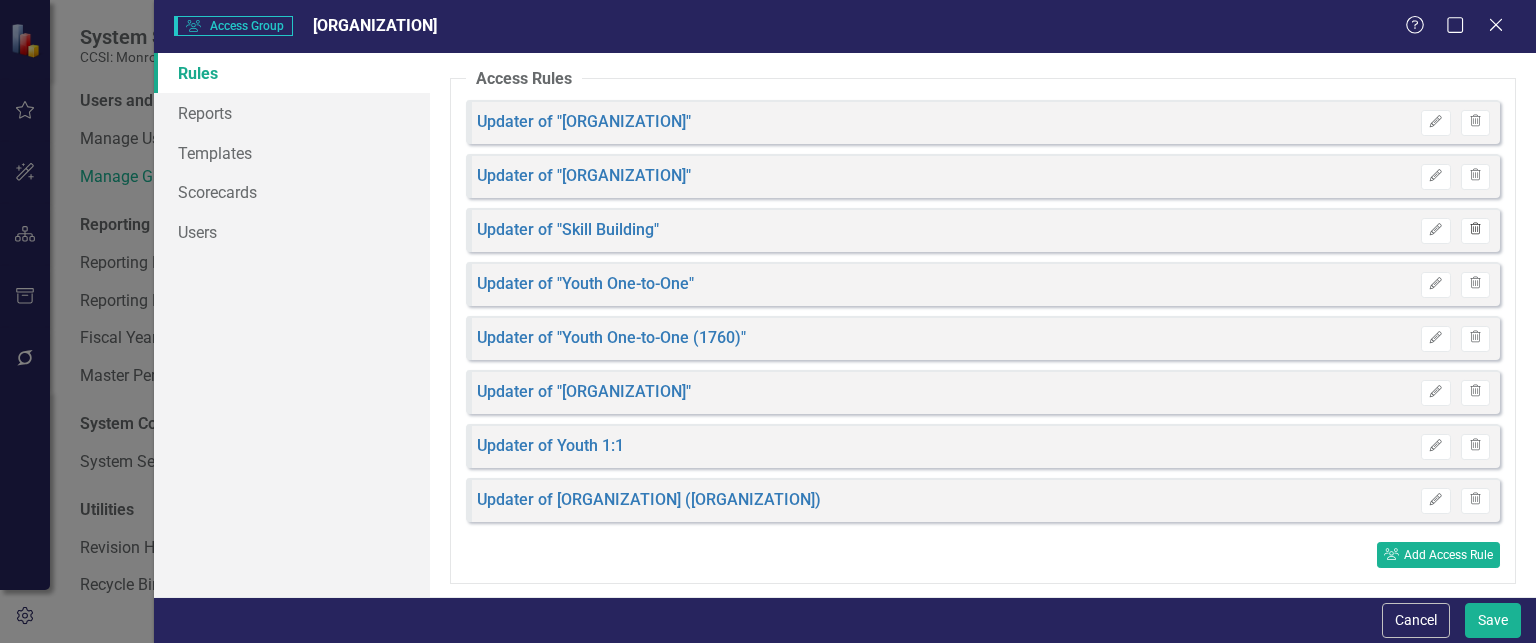 click at bounding box center (1475, 229) 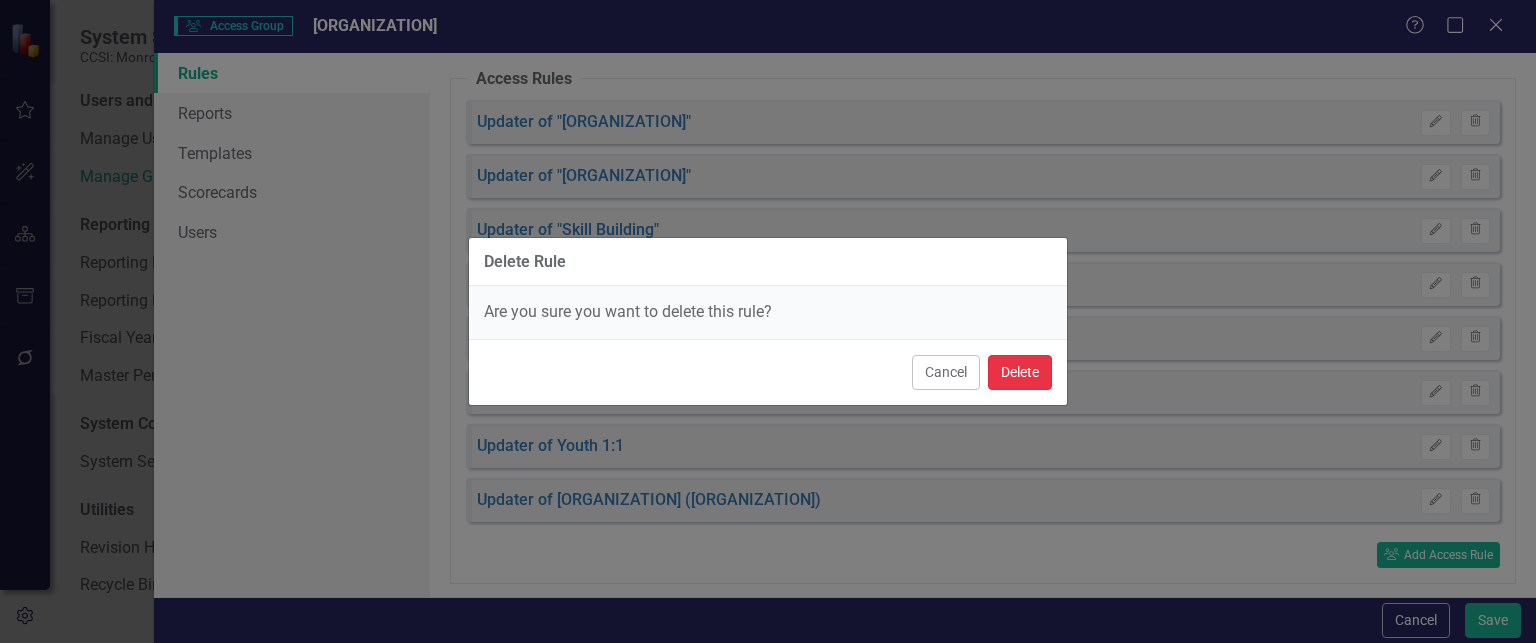 click on "Delete" at bounding box center (1020, 372) 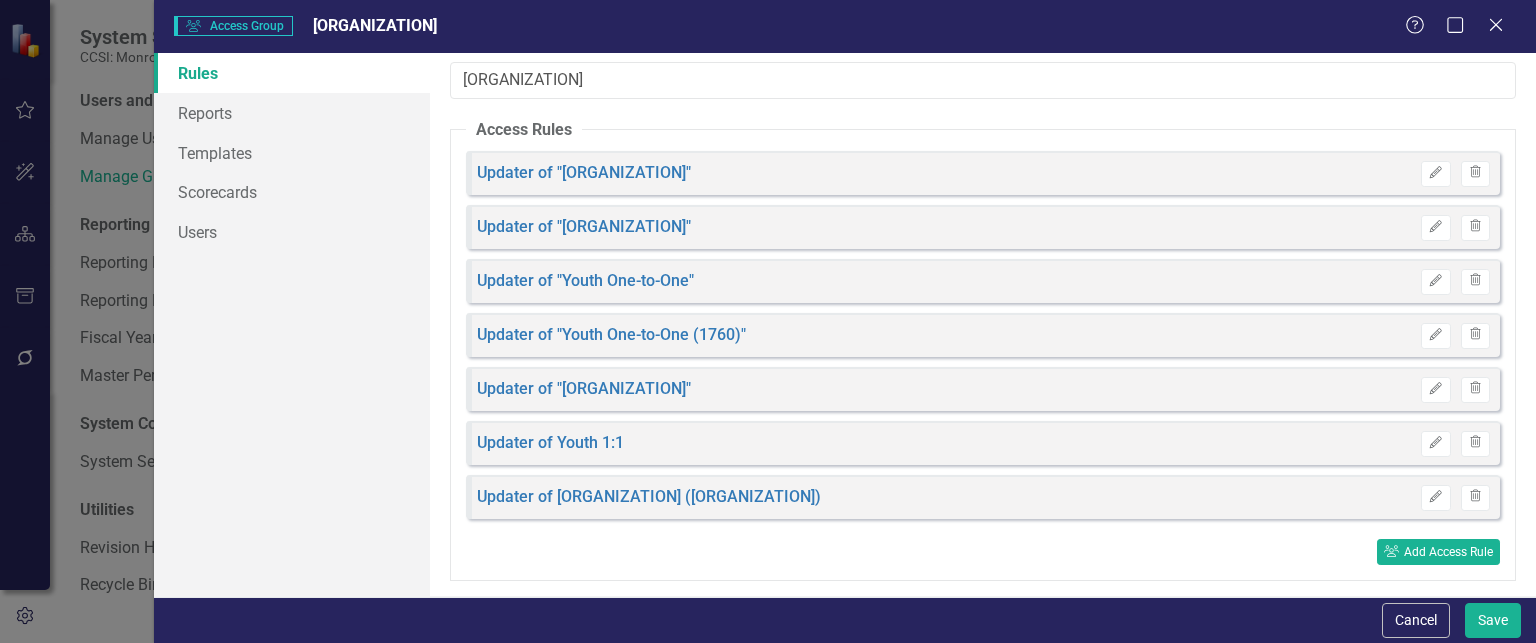 scroll, scrollTop: 32, scrollLeft: 0, axis: vertical 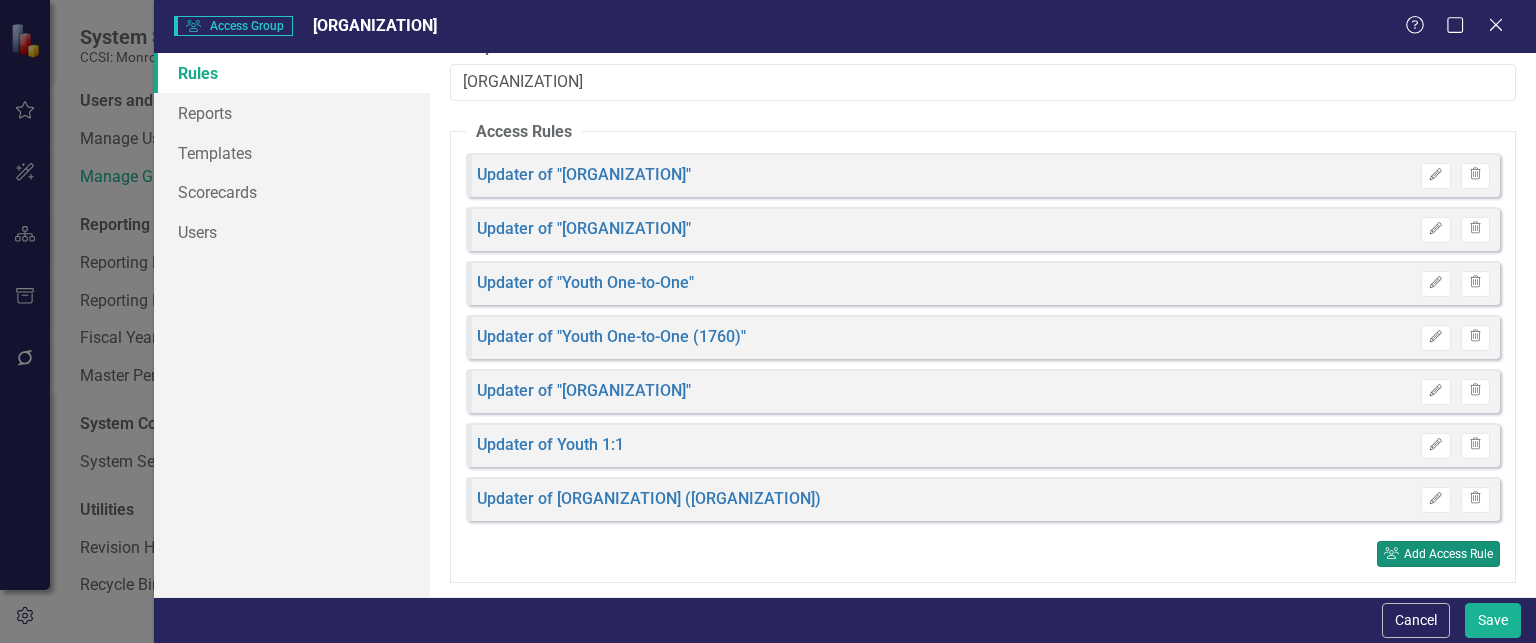 click on "User Group Add Access Rule" at bounding box center (1438, 554) 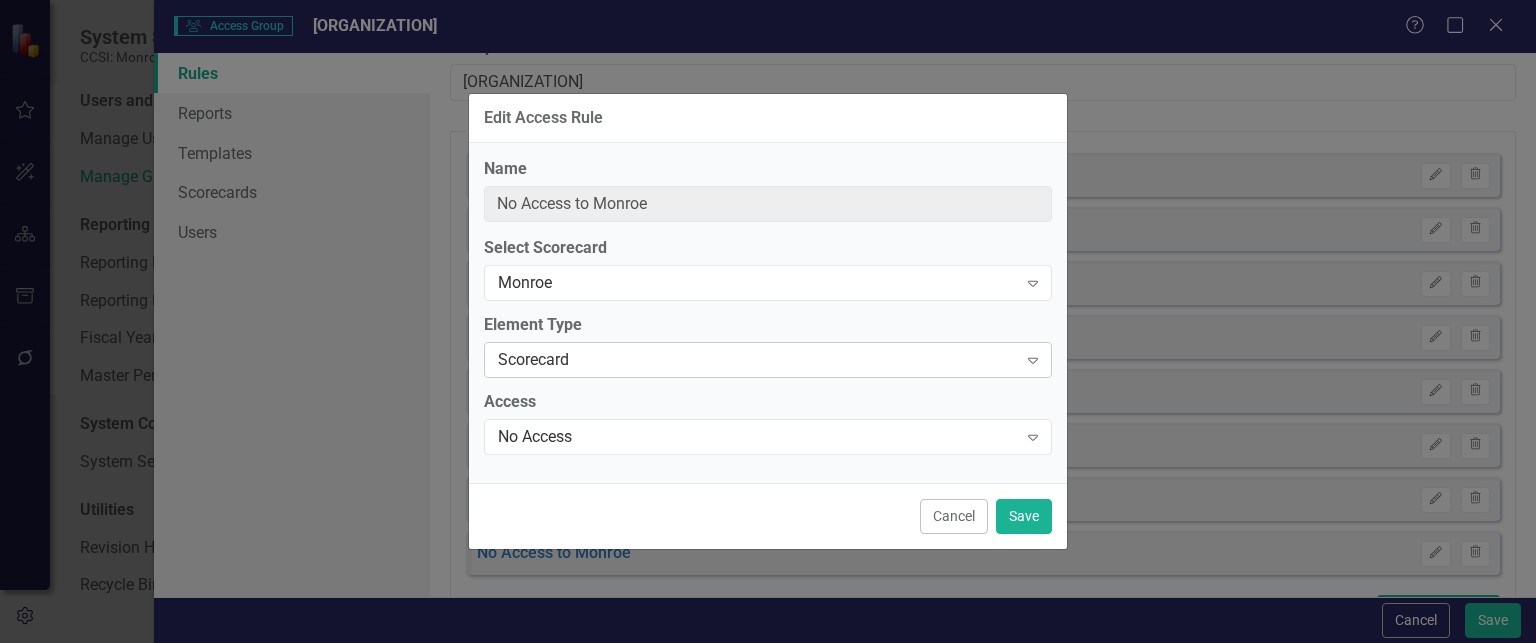 click on "Scorecard Expand" at bounding box center (768, 360) 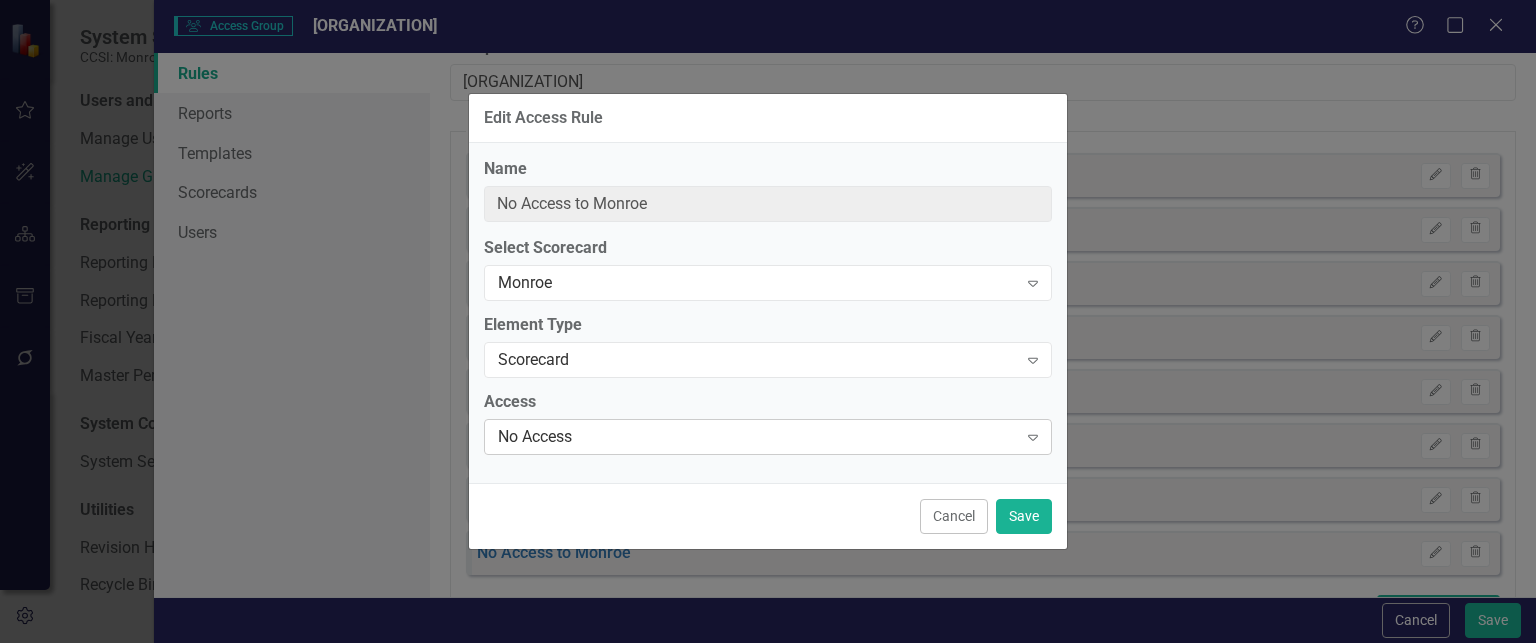 click on "No Access" at bounding box center (757, 283) 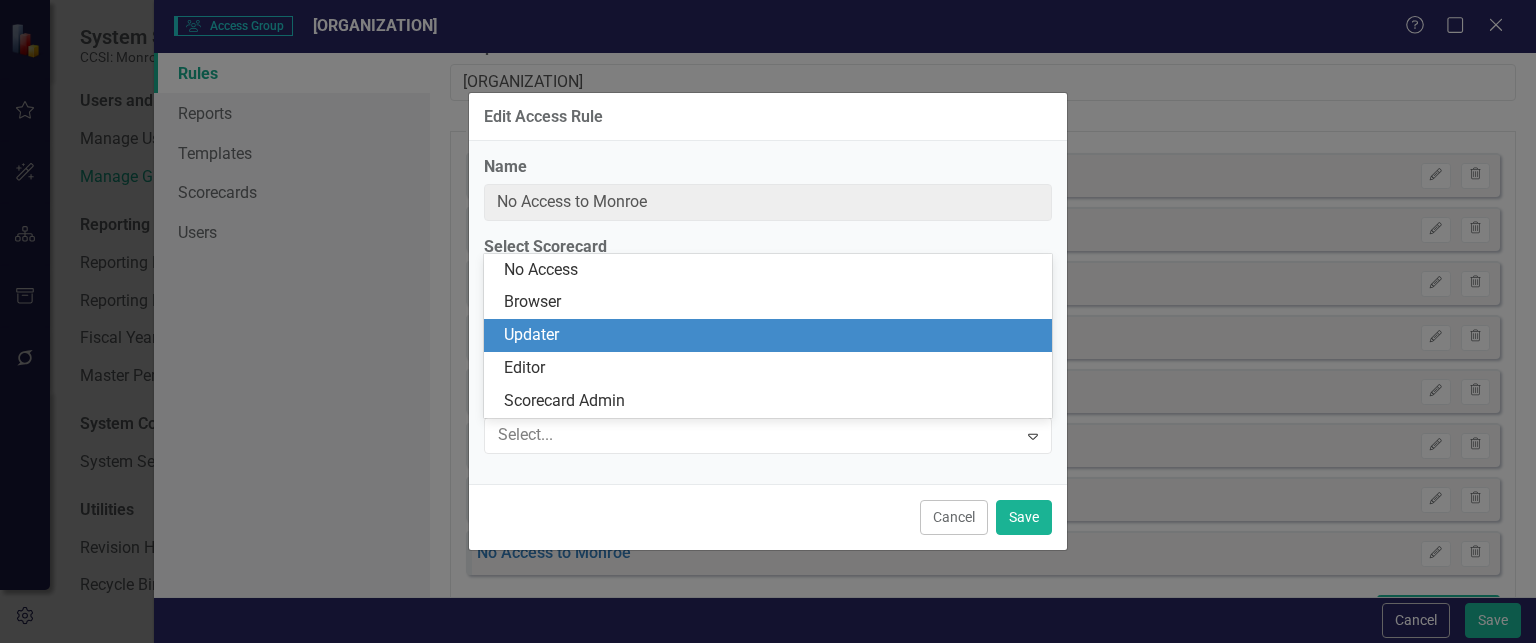 click on "Updater" at bounding box center (772, 335) 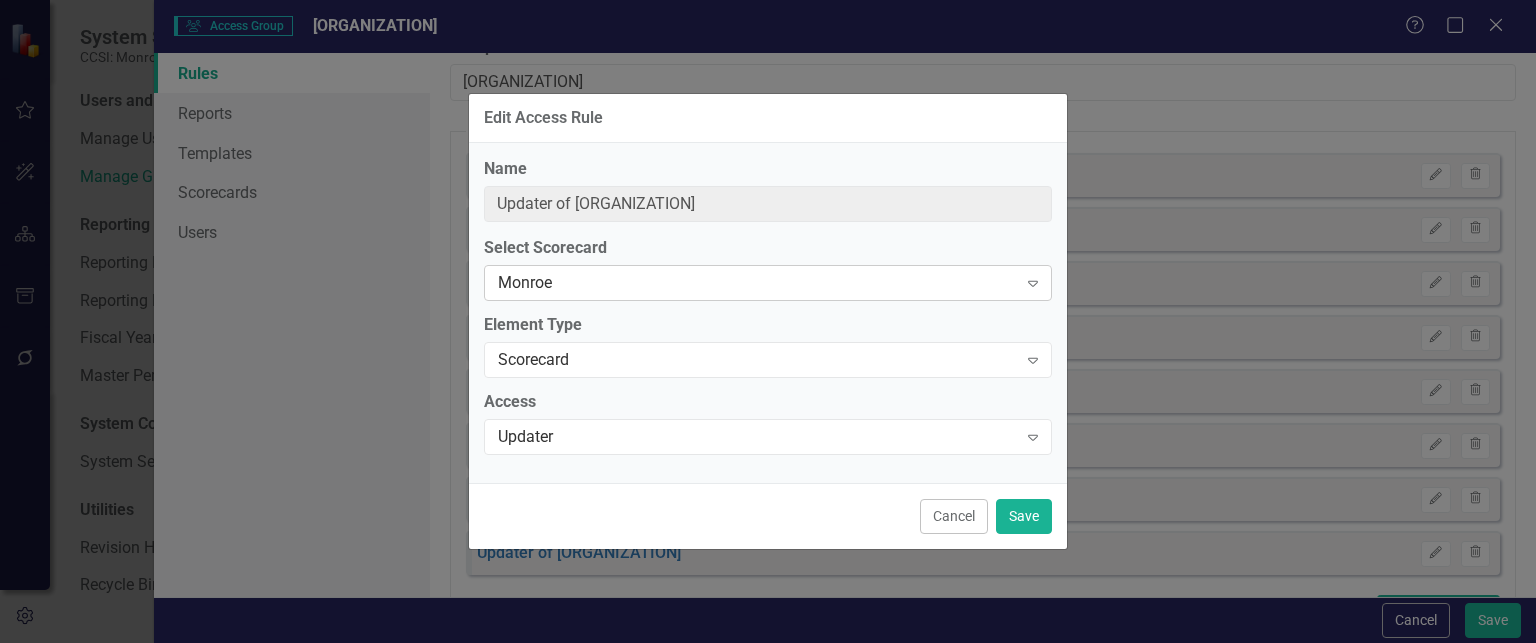 click on "Monroe" at bounding box center [757, 283] 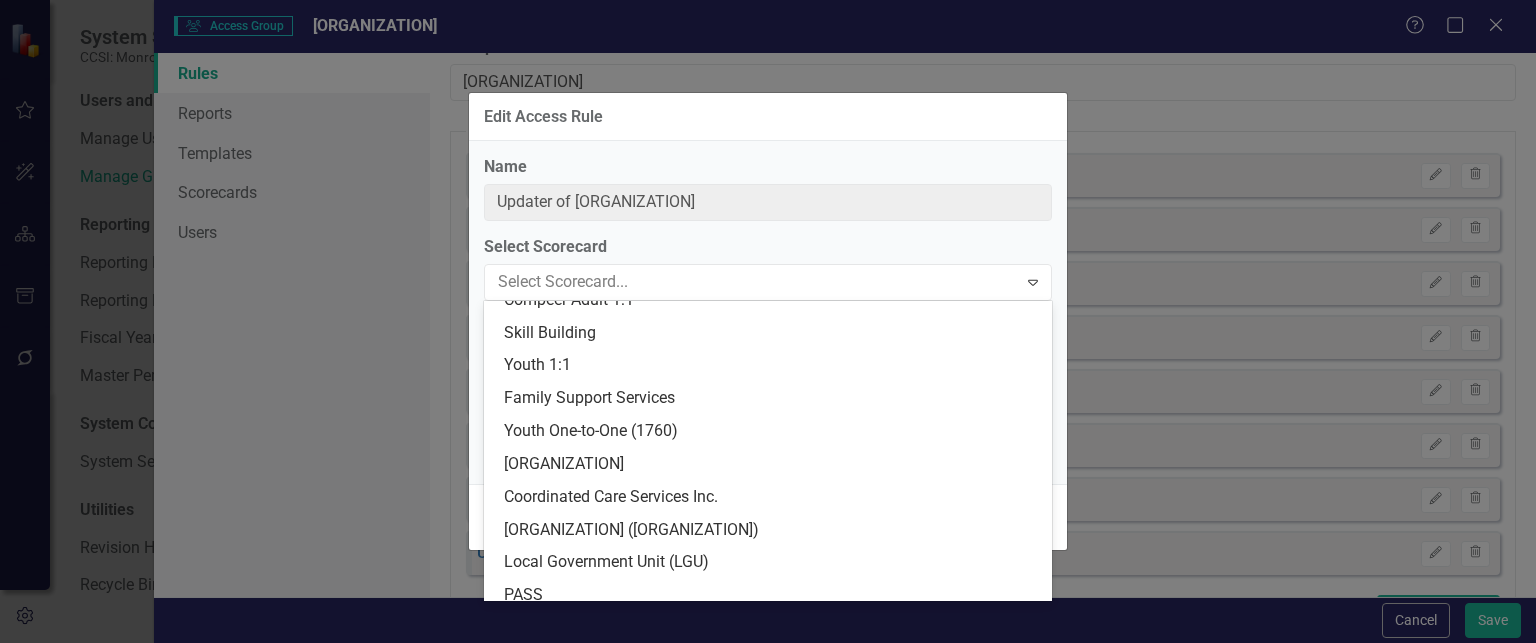 scroll, scrollTop: 1000, scrollLeft: 0, axis: vertical 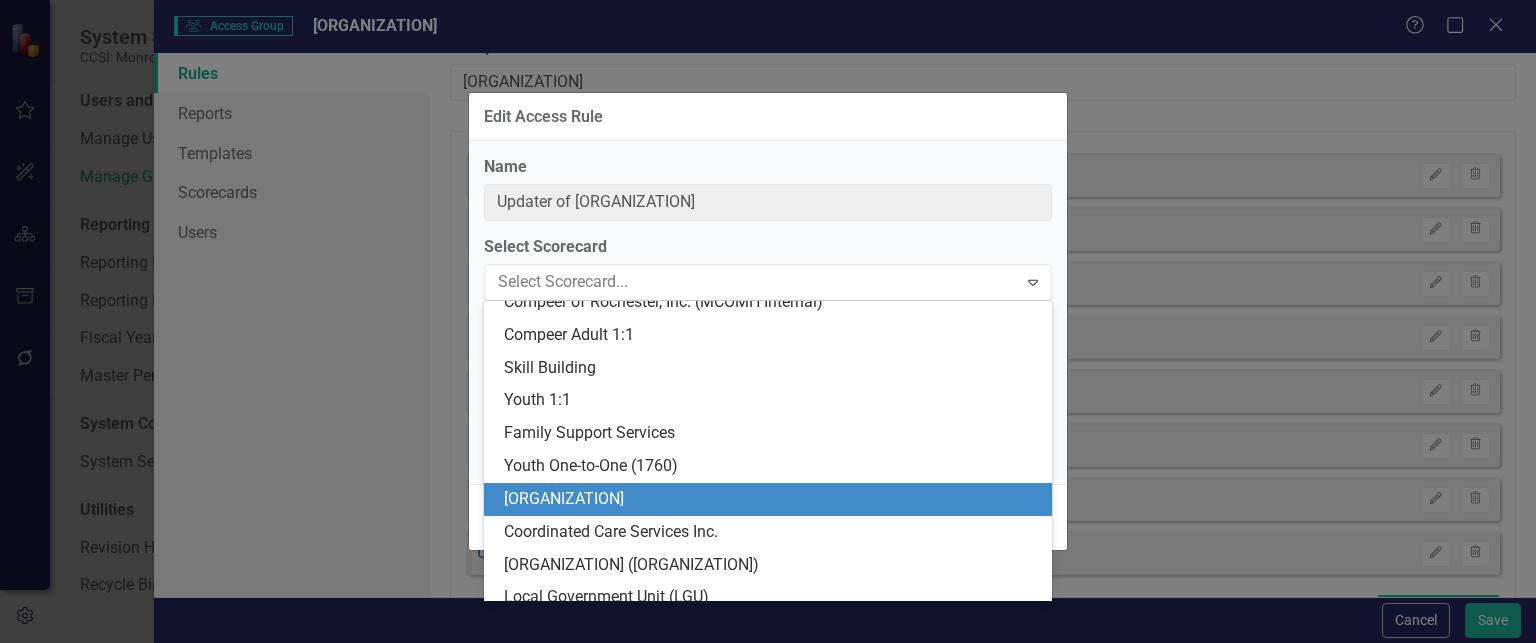 click on "[ORGANIZATION]" at bounding box center (772, 499) 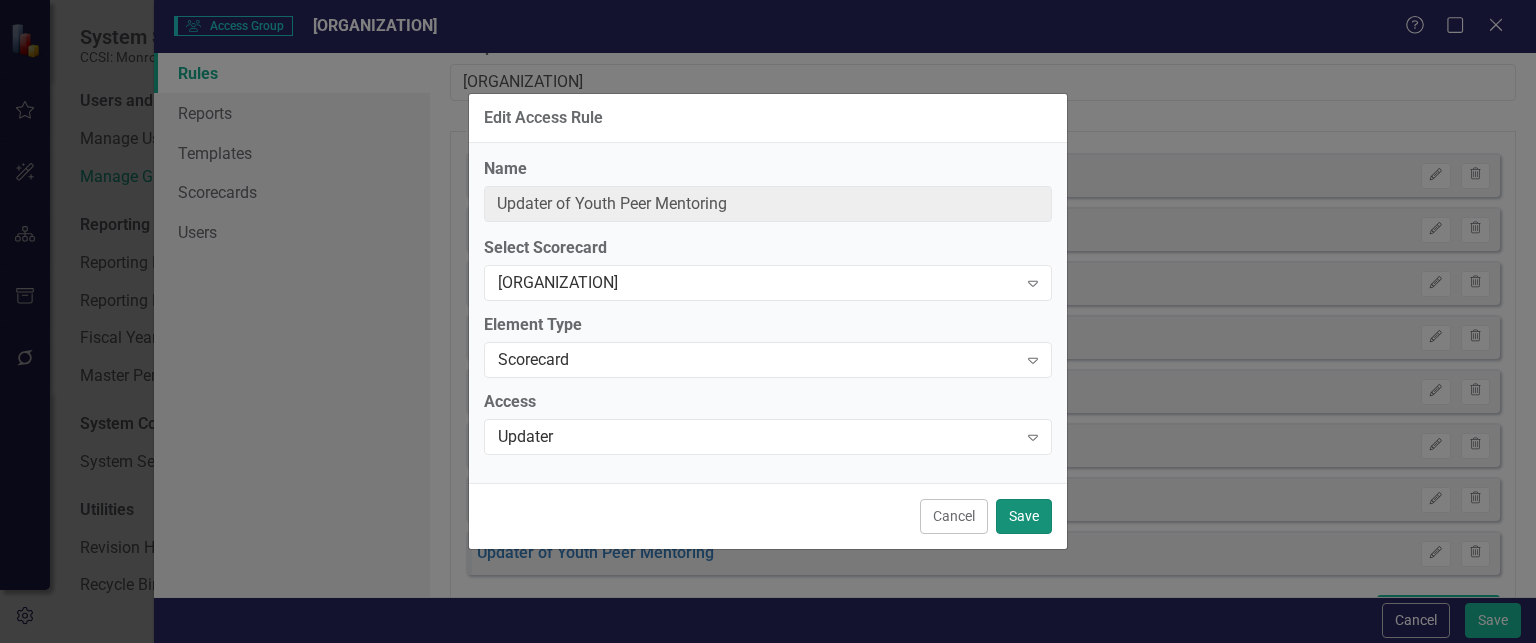 click on "Save" at bounding box center [1024, 516] 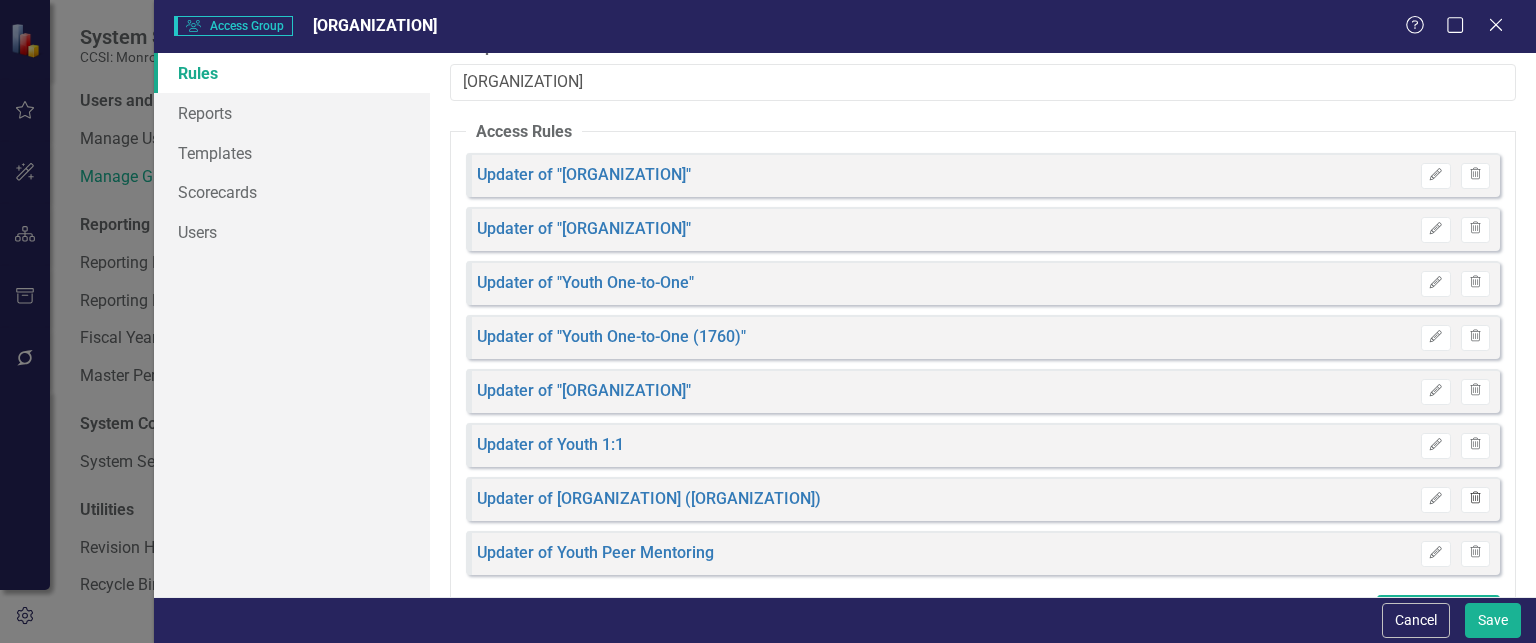 click on "Trash" at bounding box center [1475, 176] 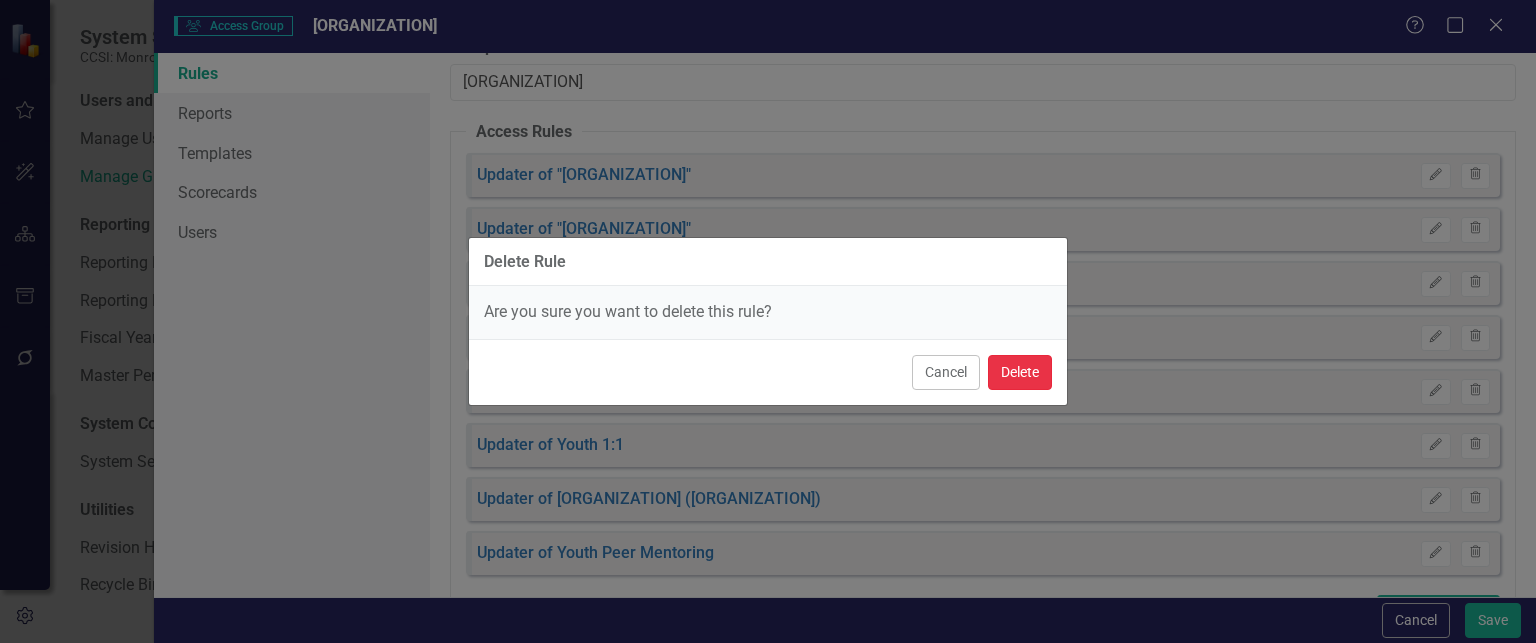 click on "Delete" at bounding box center [1020, 372] 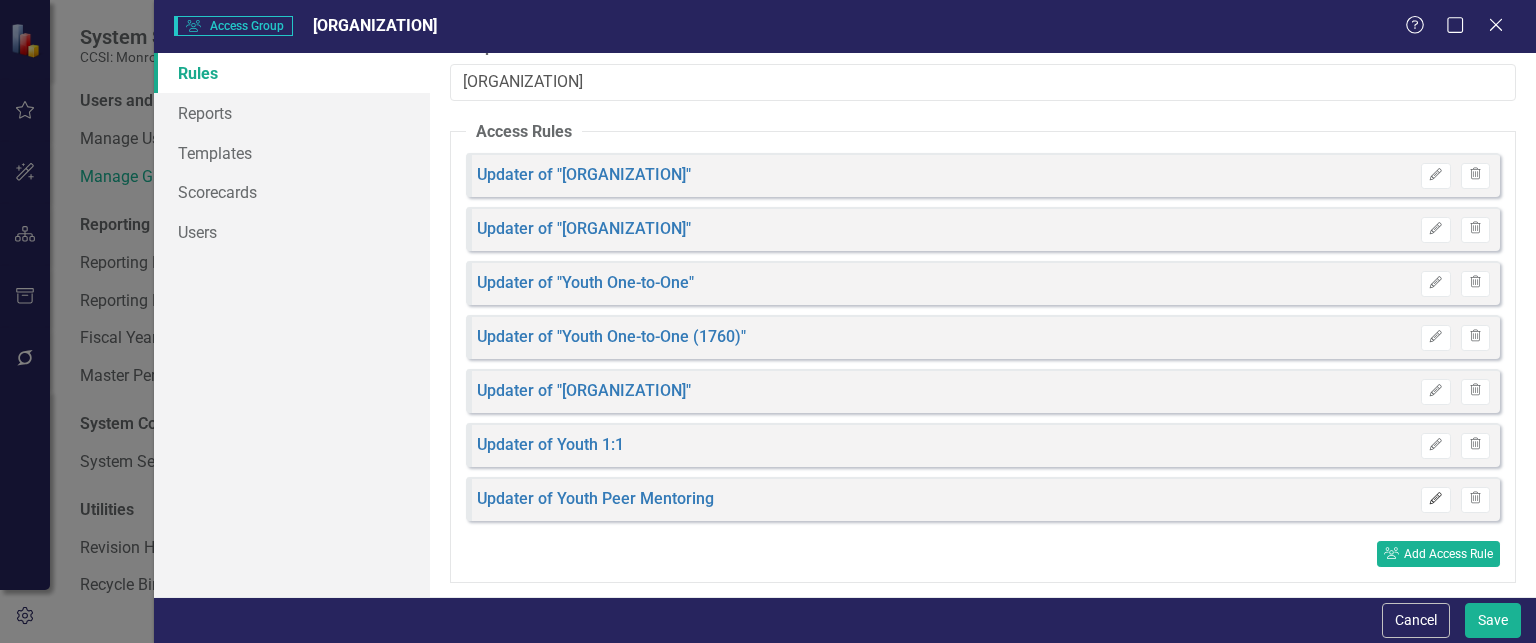 click at bounding box center [1436, 499] 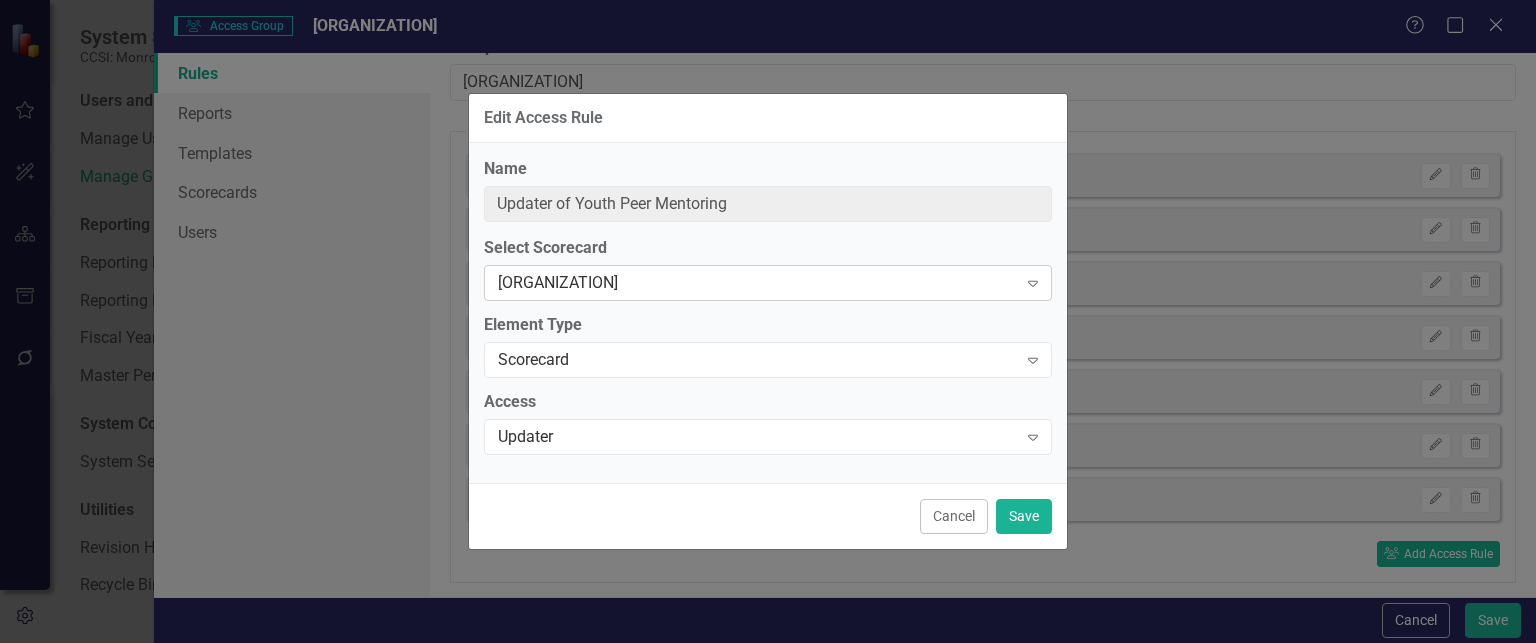 click on "[ORGANIZATION]" at bounding box center [757, 283] 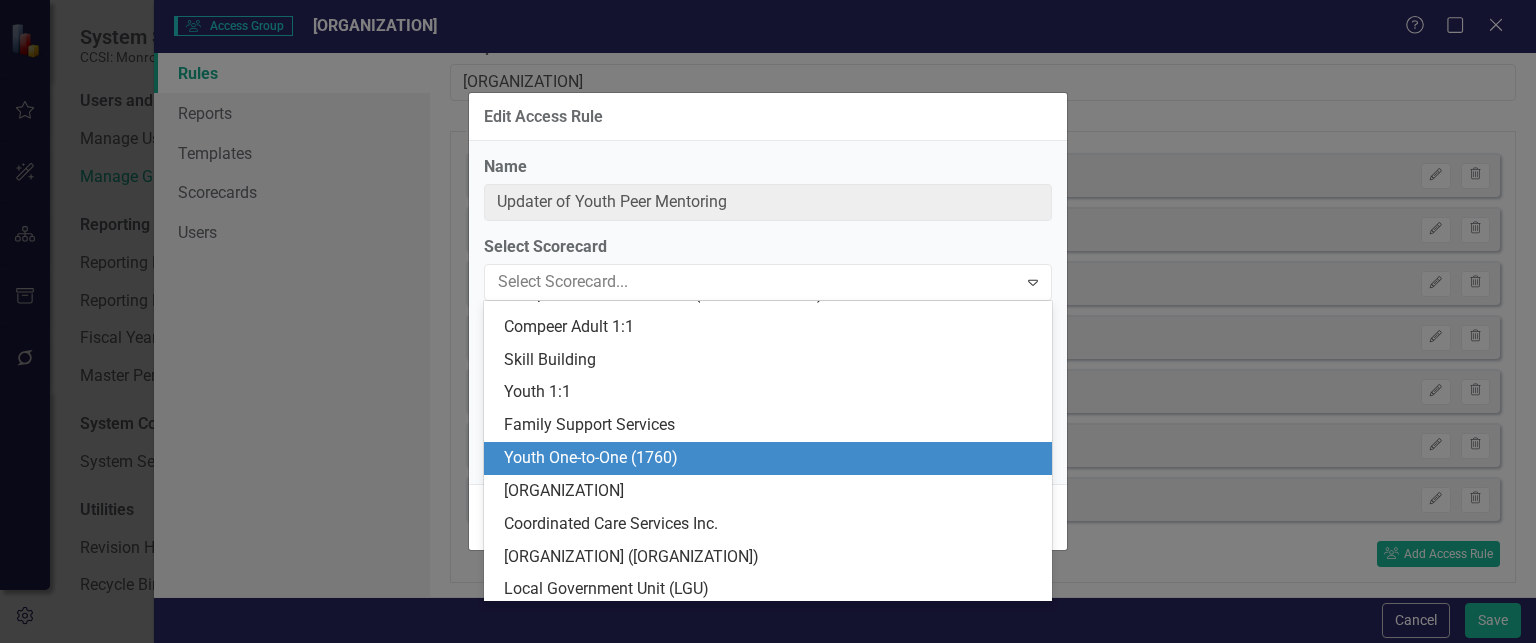 scroll, scrollTop: 982, scrollLeft: 0, axis: vertical 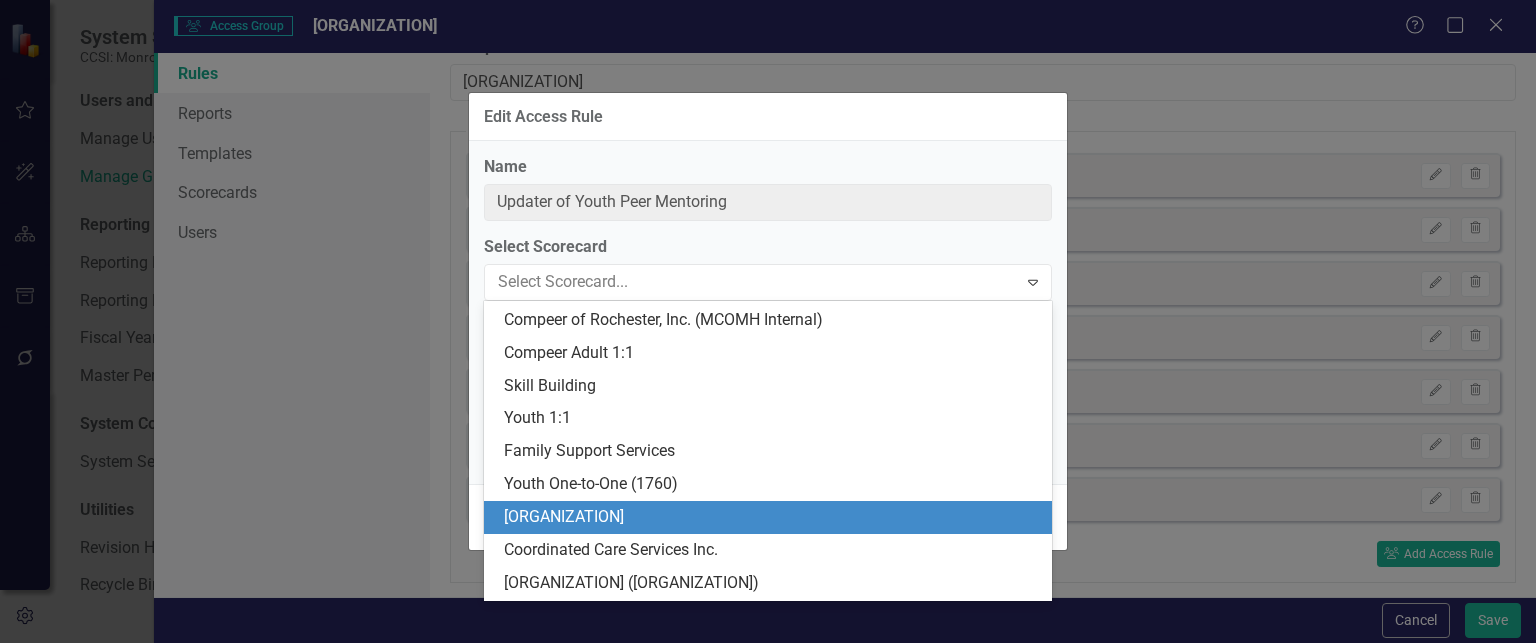 click on "[ORGANIZATION]" at bounding box center (772, 517) 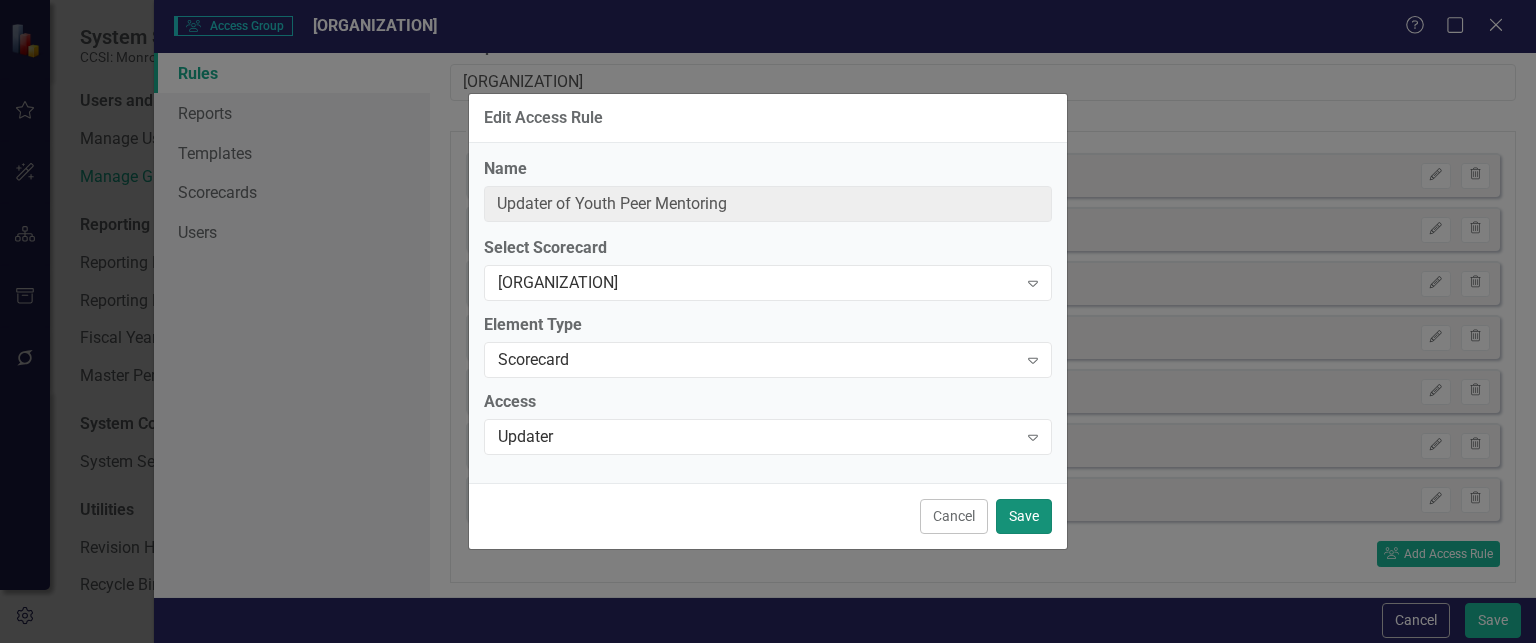 click on "Save" at bounding box center [1024, 516] 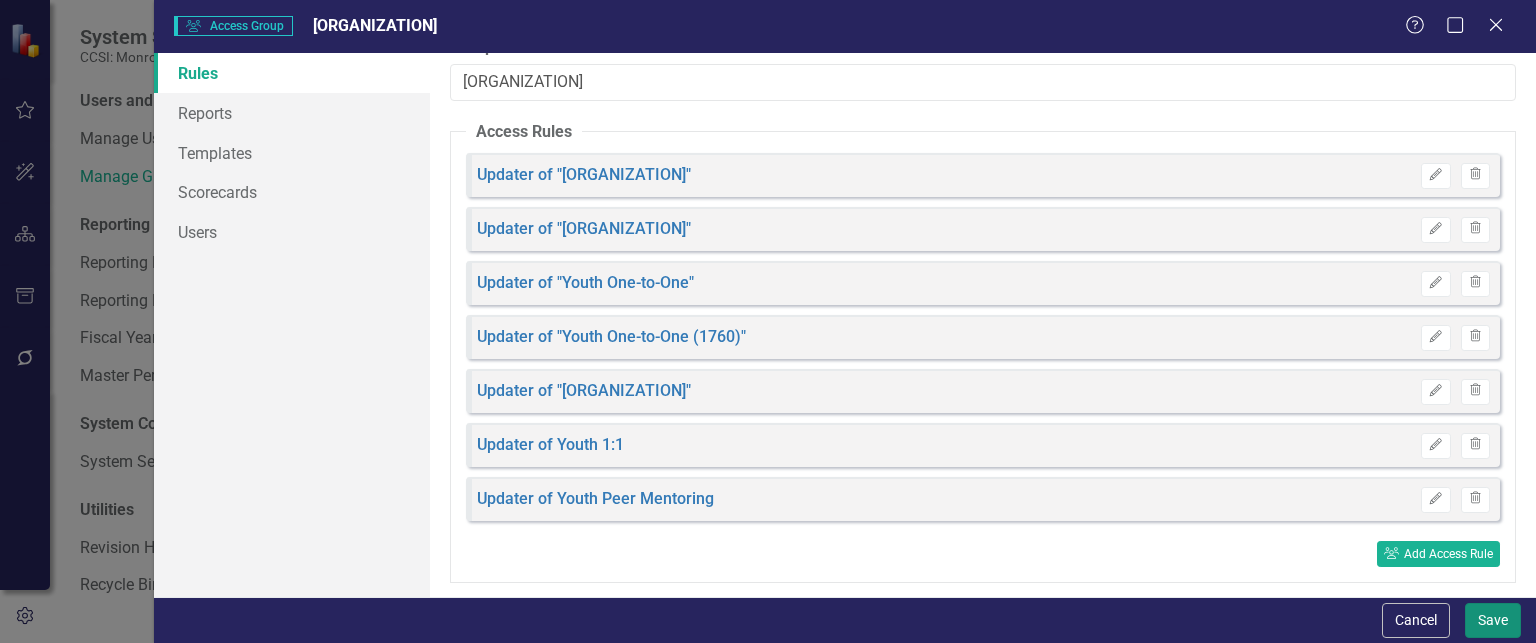click on "Save" at bounding box center [1493, 620] 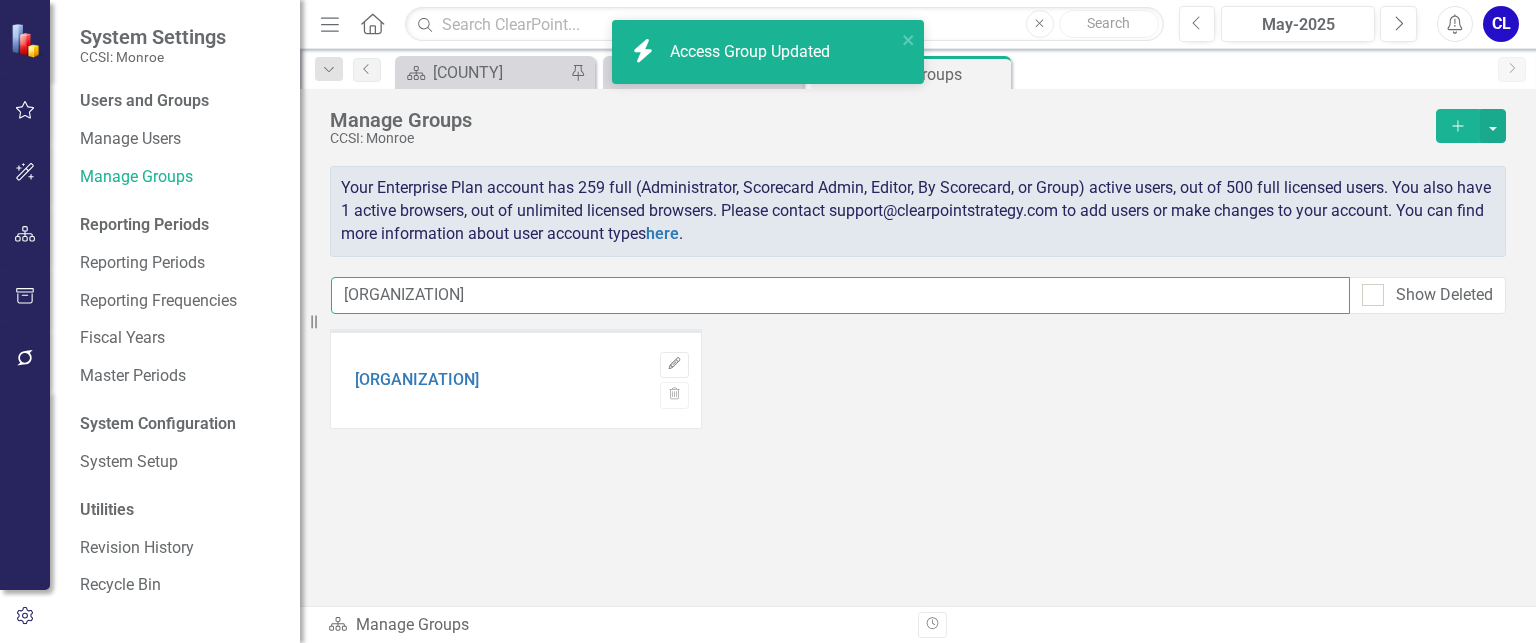 drag, startPoint x: 542, startPoint y: 307, endPoint x: 43, endPoint y: 270, distance: 500.36987 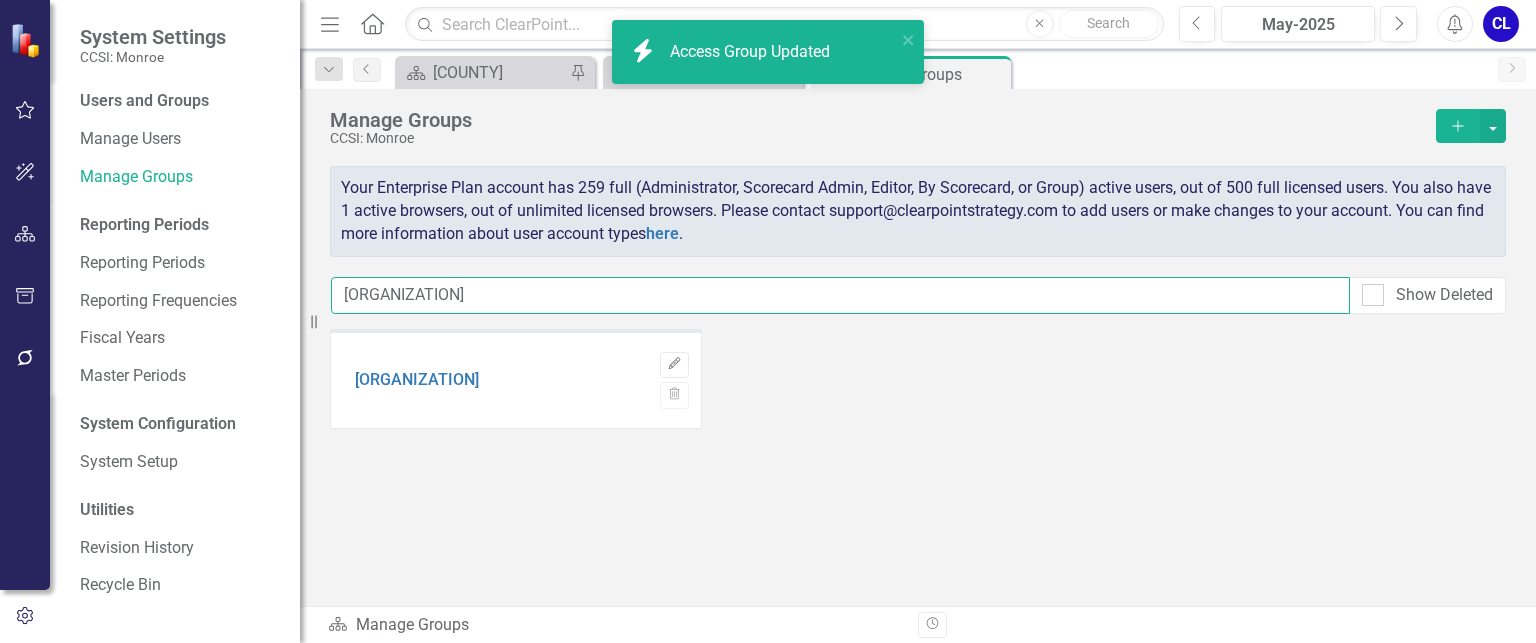 click on "System Settings CCSI: [COUNTY] Users and Groups Manage Users Manage Groups Reporting Periods Reporting Periods Reporting Frequencies Fiscal Years Master Periods System Configuration System Setup Utilities Revision History Recycle Bin Resize Menu Home Search Close Search Previous May-2025 Next Alerts CL User Edit Profile Disable Sound Silence Alerts Help Support Center icon.tutorial Show Tutorials Settings System Setup icon.portal Success Portal Logout Log Out Dropdown Search Scorecard [COUNTY] Pin Scorecard Welcome Close Group Manage Groups Pin Previous Scorecard [COUNTY] Pin Scorecard Welcome Close Group Manage Groups Pin Close Next Manage Groups CCSI: [COUNTY] Add here . compee Show Deleted Sorry, no results found. Compeer of Rochester, Inc. Edit Trash   Scorecard Manage Groups Revision History icon.tutorial ClearPoint Tutorials Close ClearPoint Tutorials are here to help you quickly navigate ClearPoint. To get started, select the tutorial you would like to use from the options below. icon.navigation" at bounding box center (768, 321) 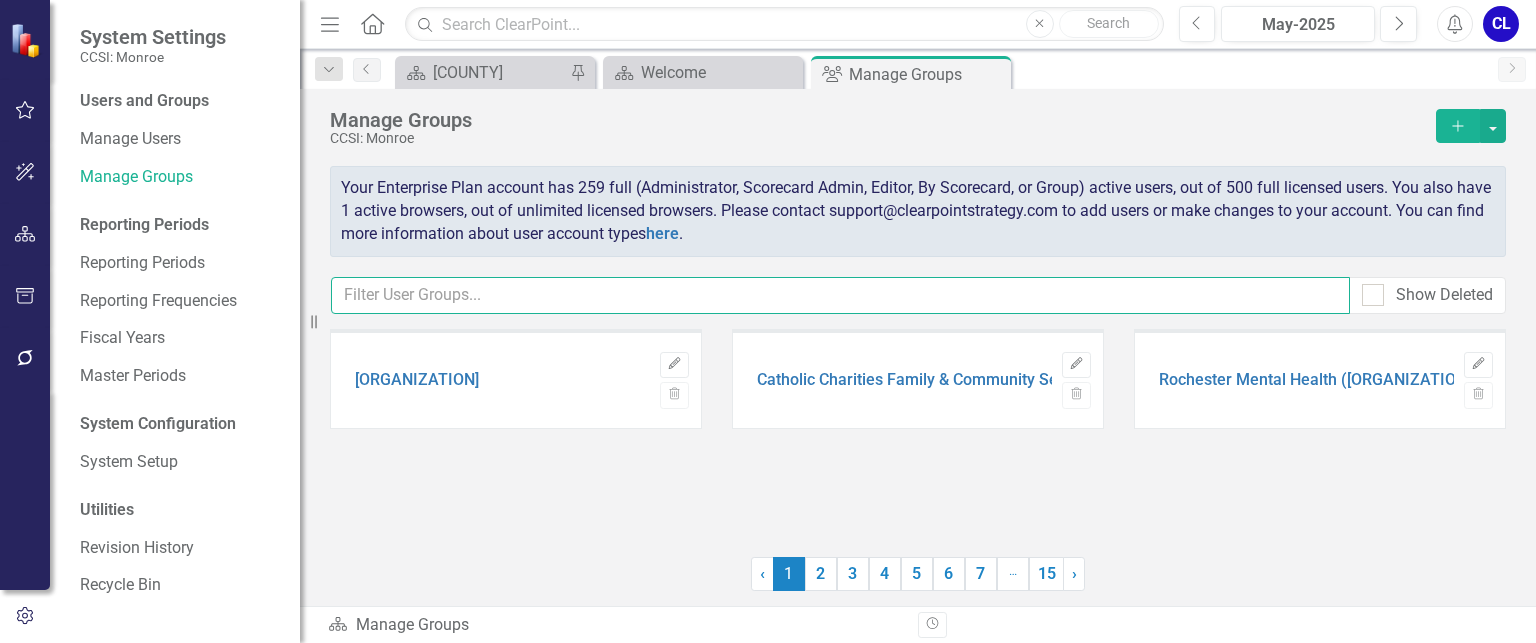 click at bounding box center (840, 295) 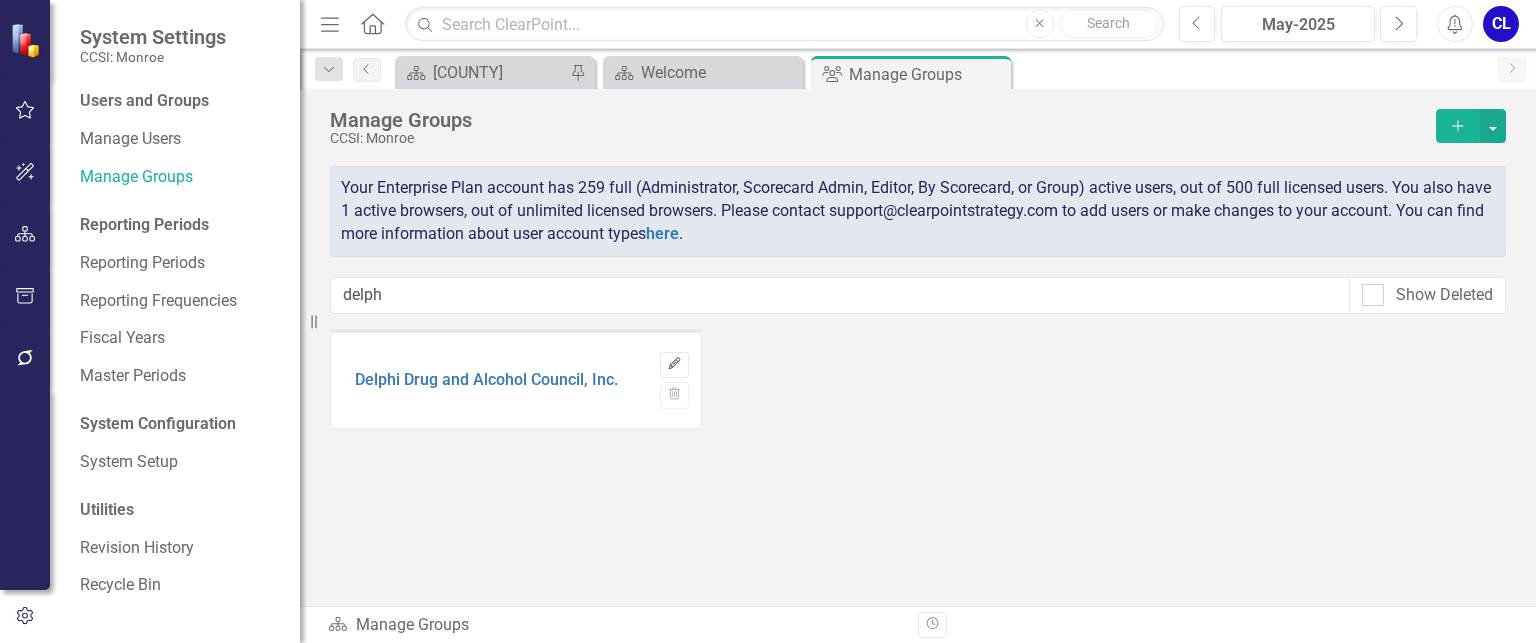 click on "Edit" at bounding box center (674, 364) 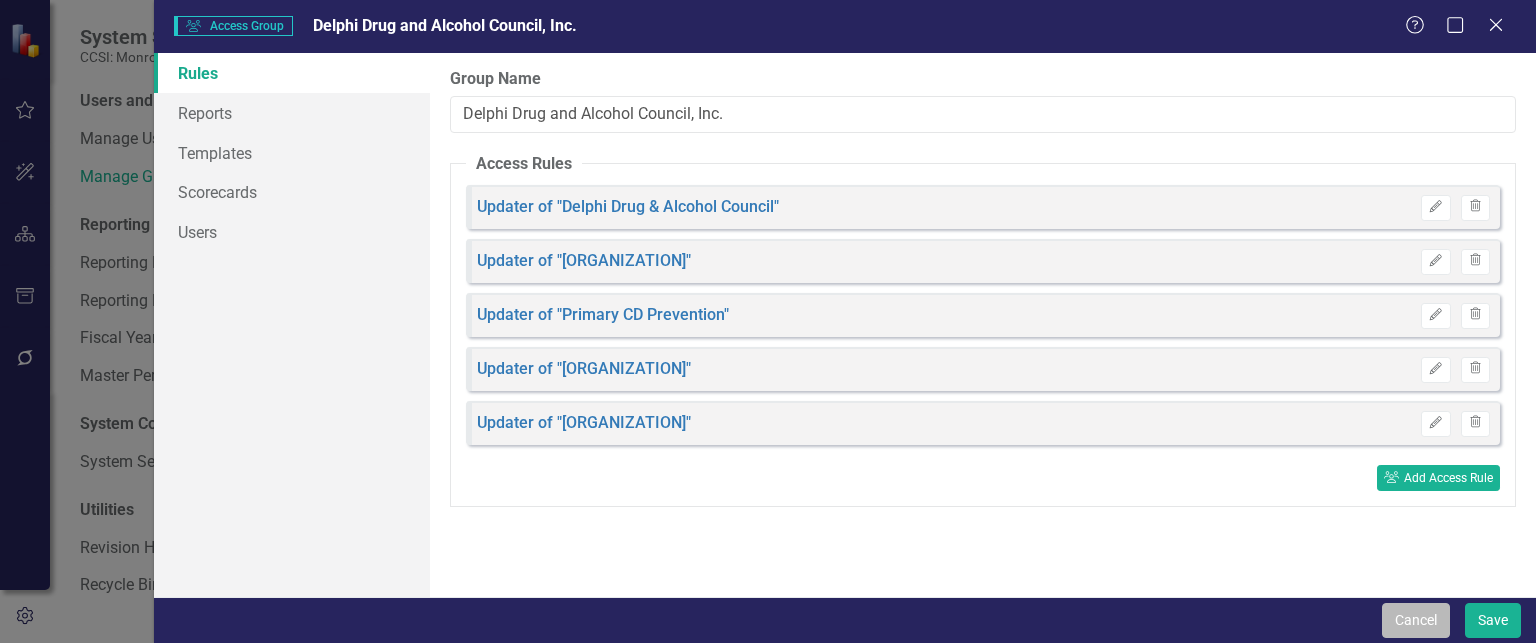 click on "Cancel" at bounding box center (1416, 620) 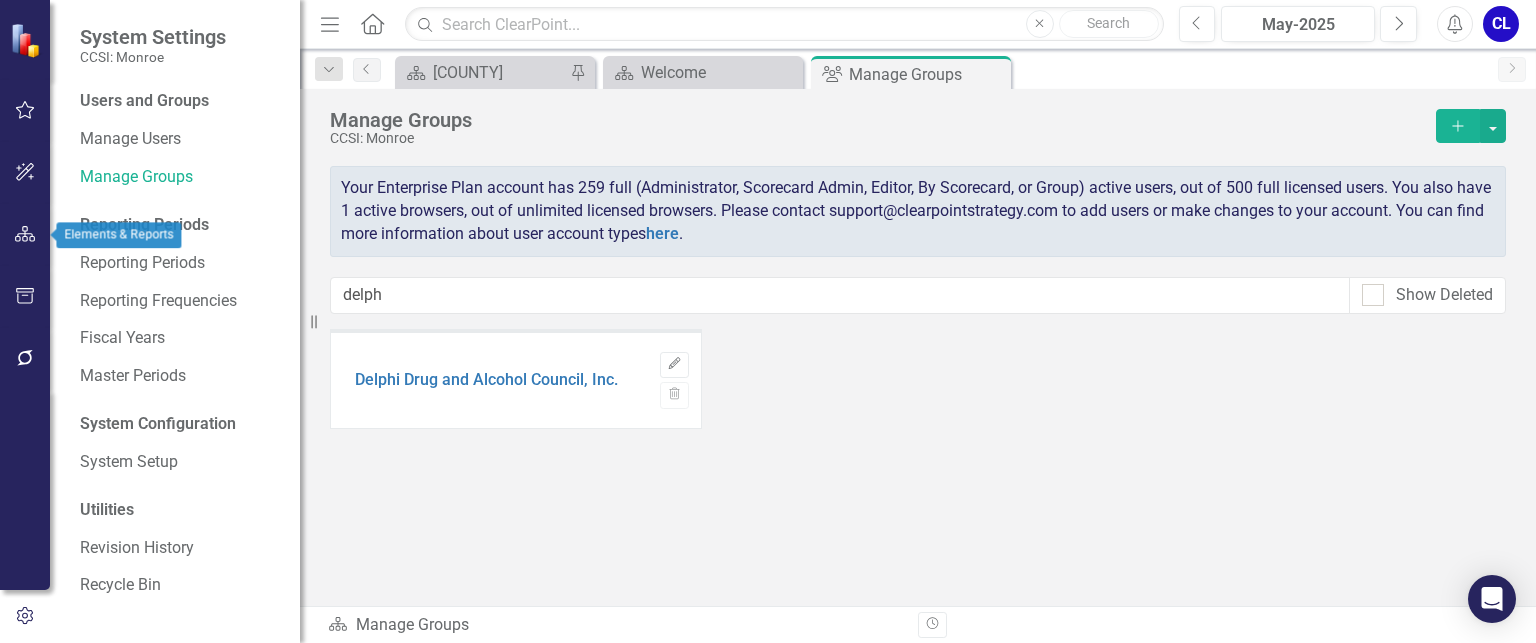 click at bounding box center [25, 234] 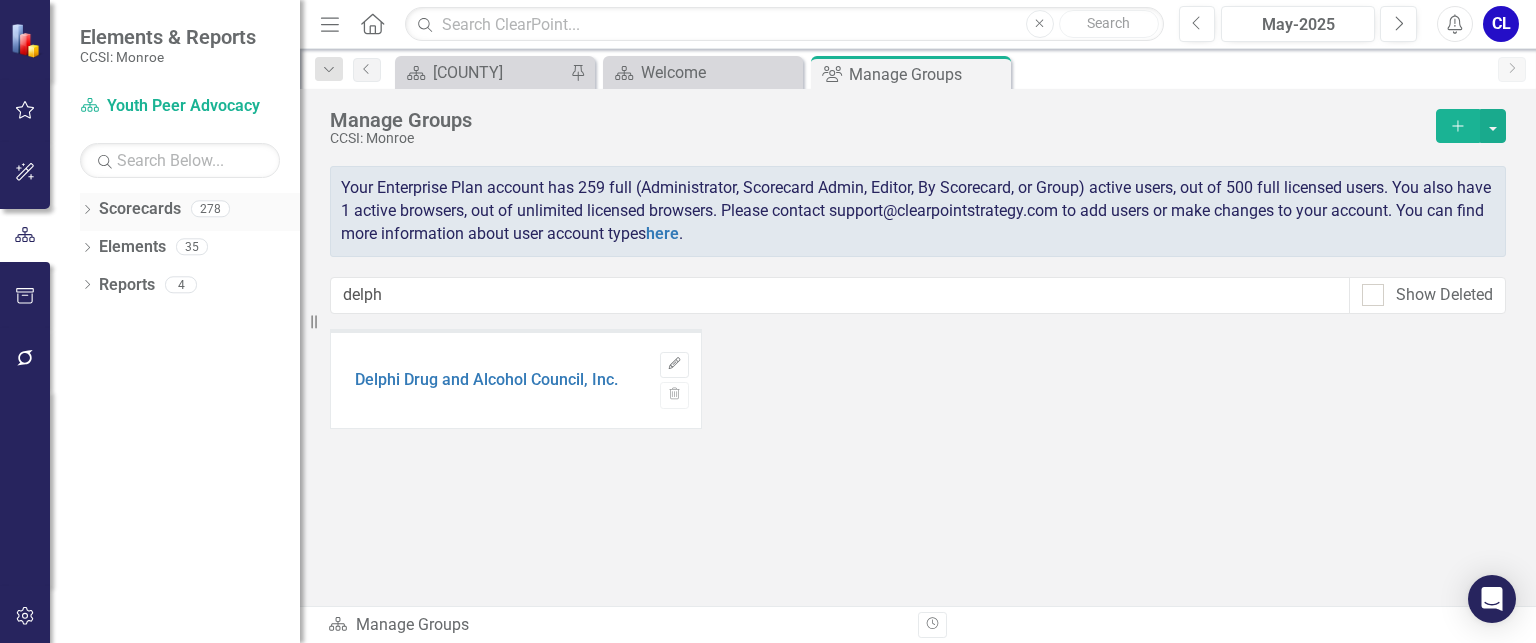 click on "Dropdown" at bounding box center [87, 211] 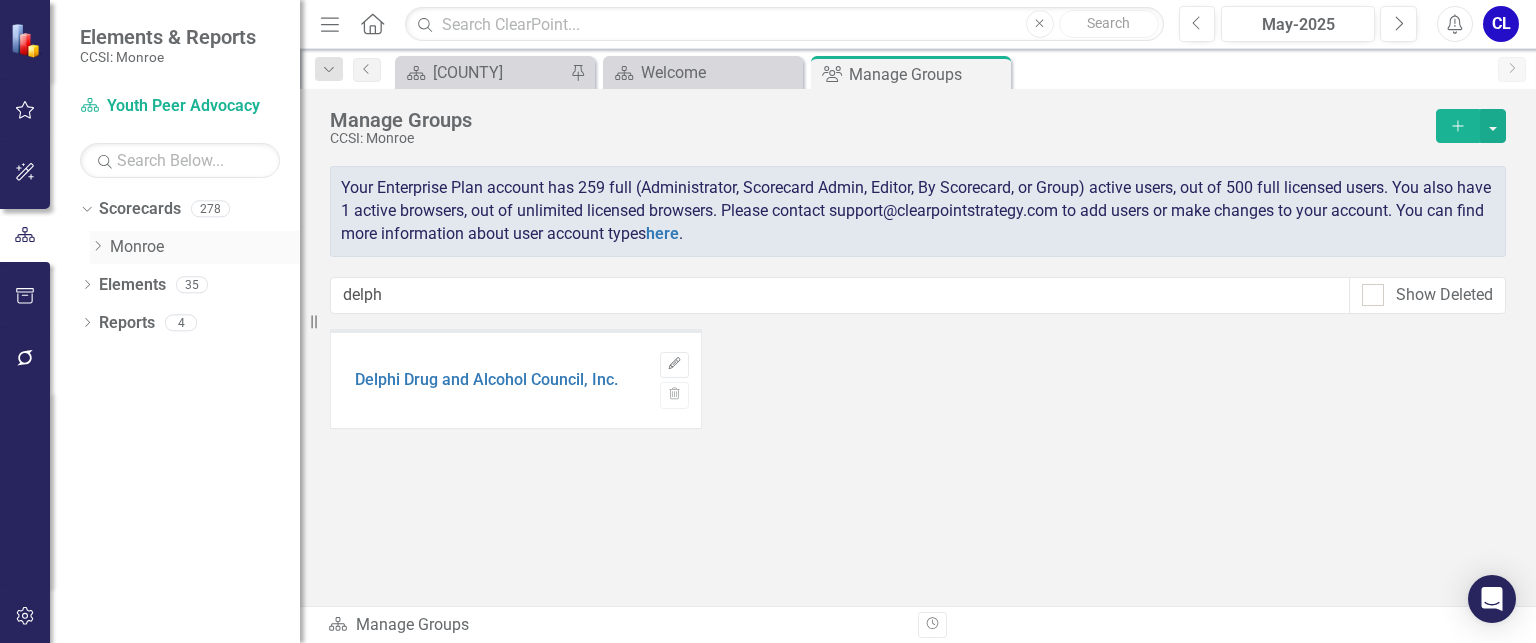 click on "Dropdown" at bounding box center [97, 247] 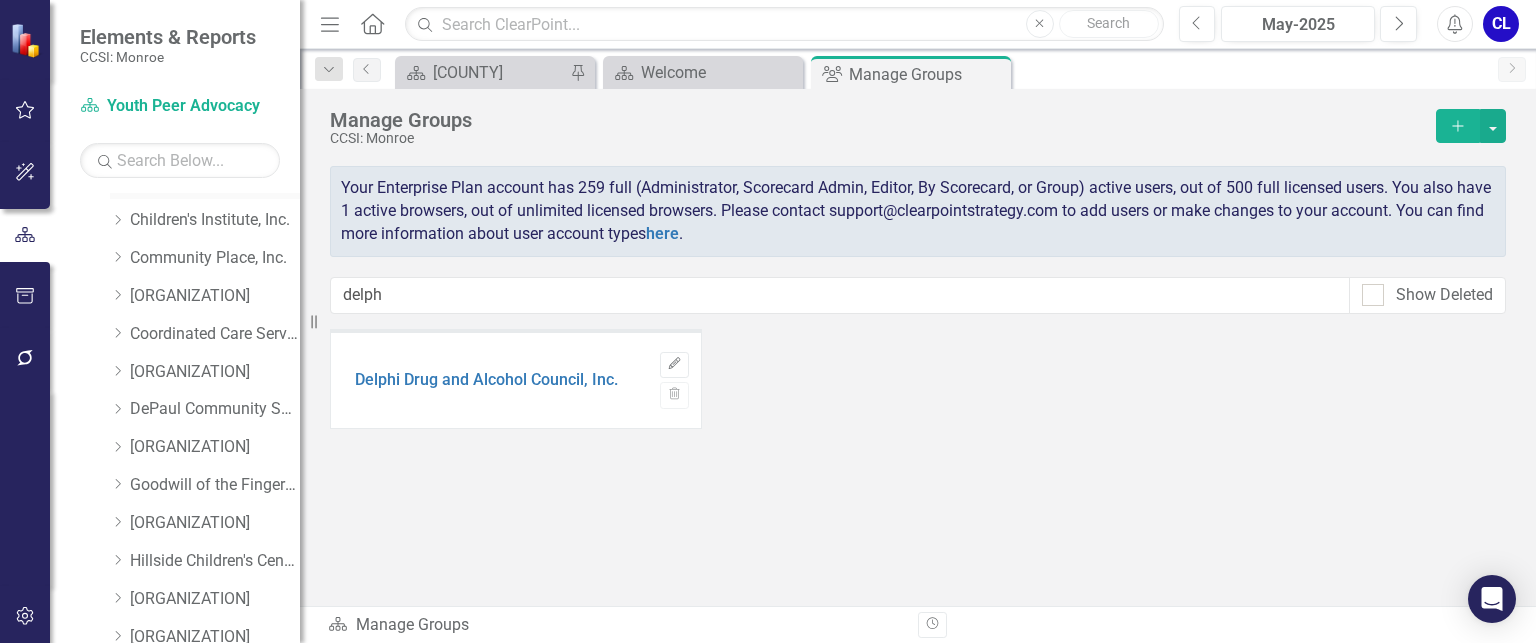 scroll, scrollTop: 200, scrollLeft: 0, axis: vertical 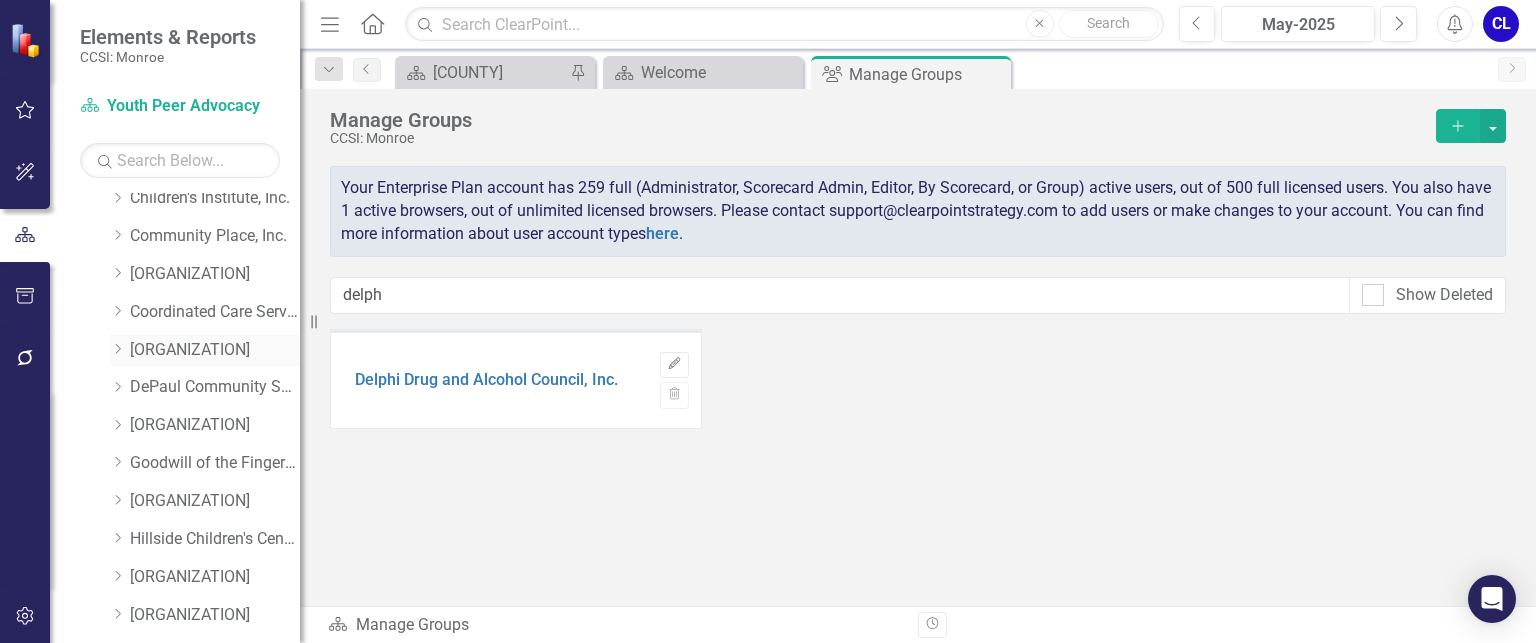 click on "Dropdown" at bounding box center [120, 85] 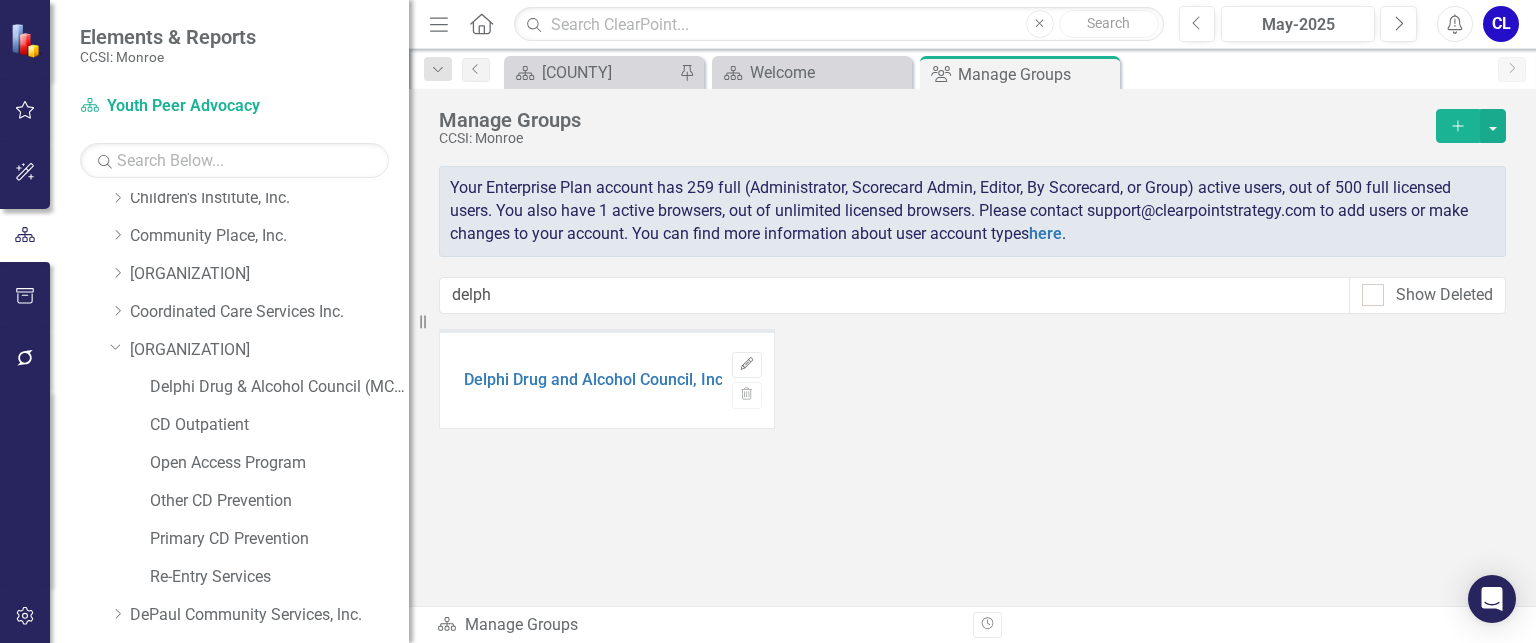 drag, startPoint x: 304, startPoint y: 457, endPoint x: 410, endPoint y: 467, distance: 106.47065 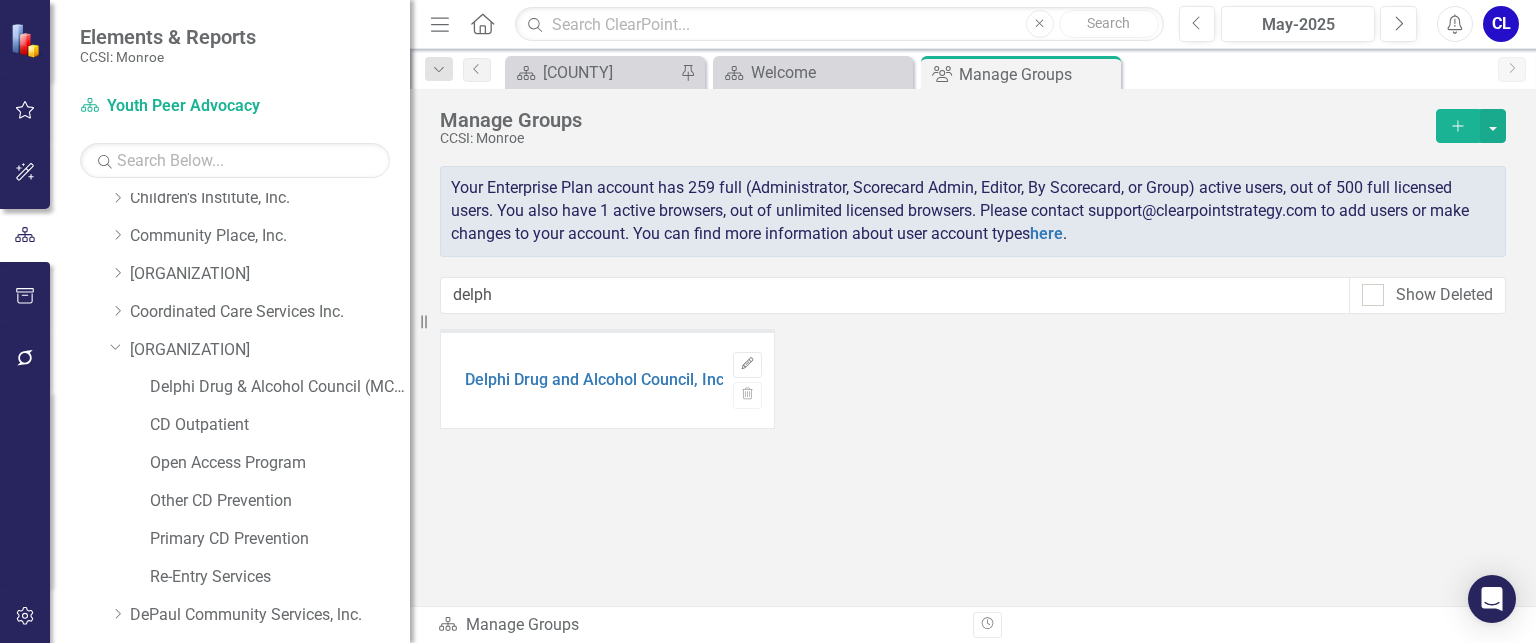click at bounding box center (24, 616) 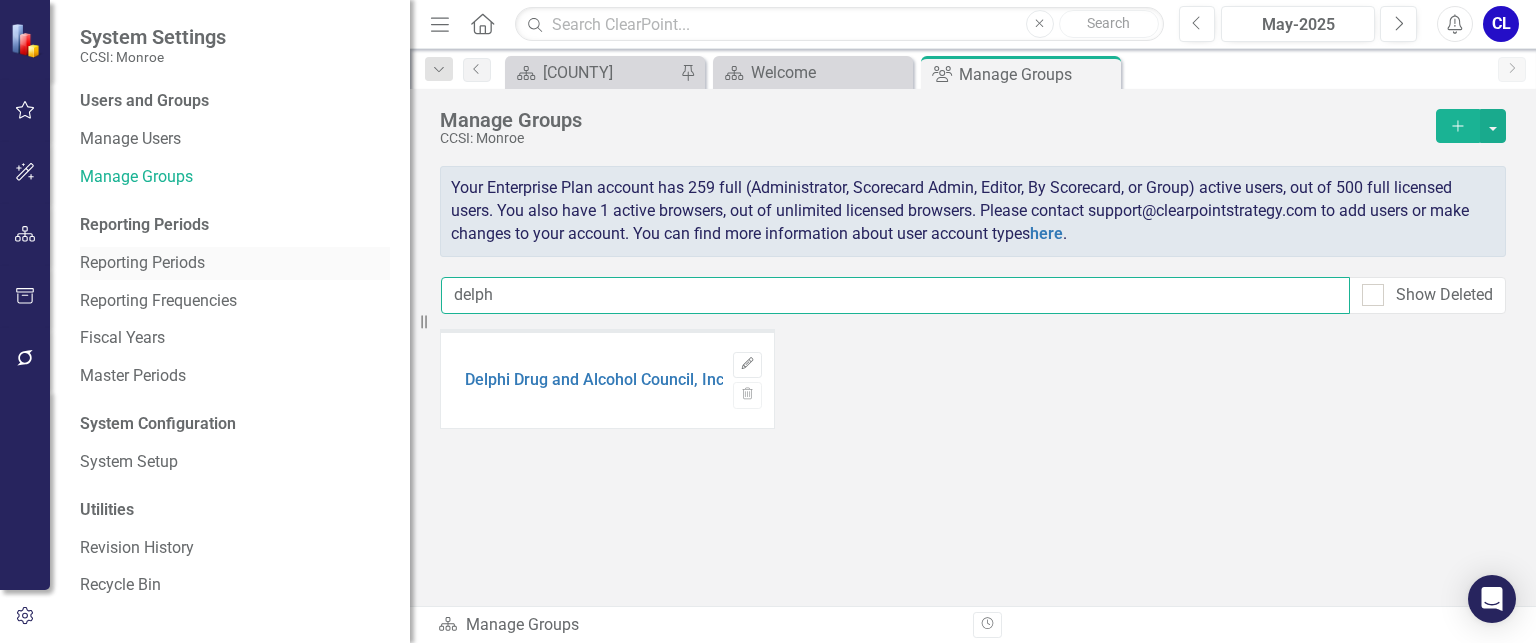 drag, startPoint x: 520, startPoint y: 299, endPoint x: 337, endPoint y: 271, distance: 185.12968 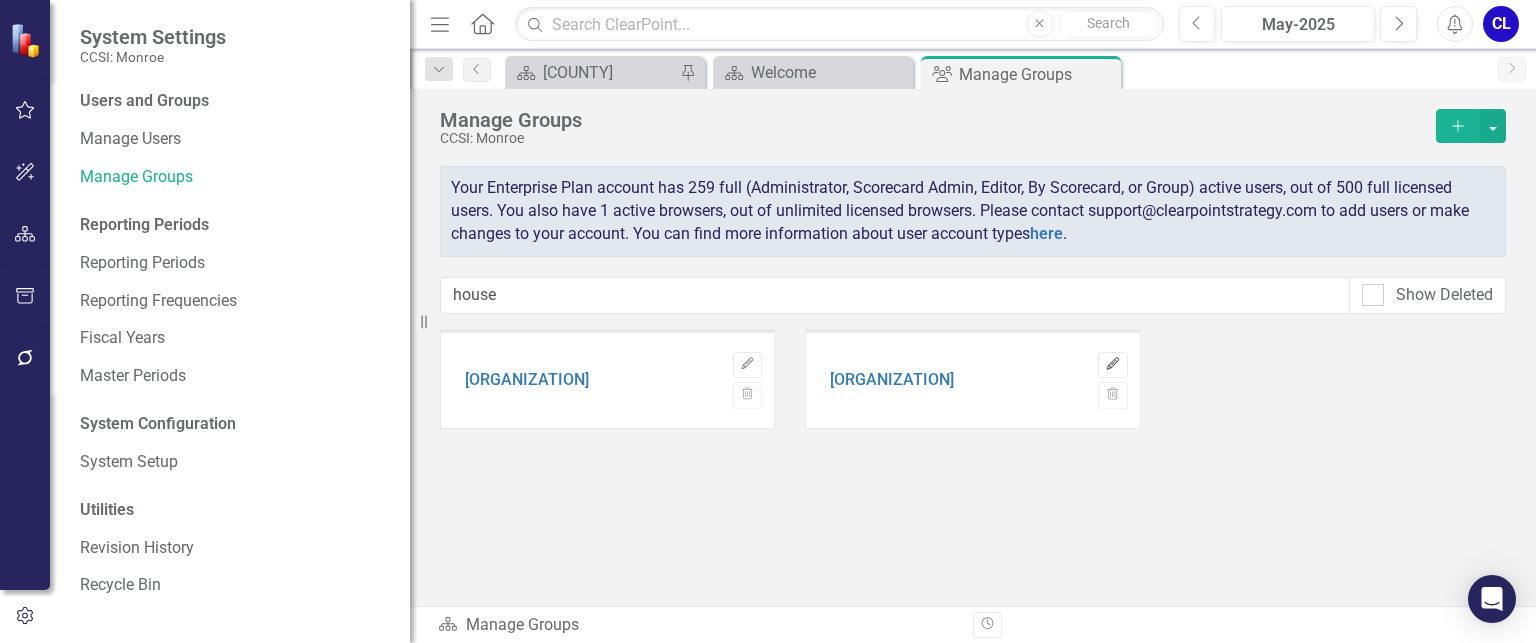 click on "Edit" at bounding box center [1112, 364] 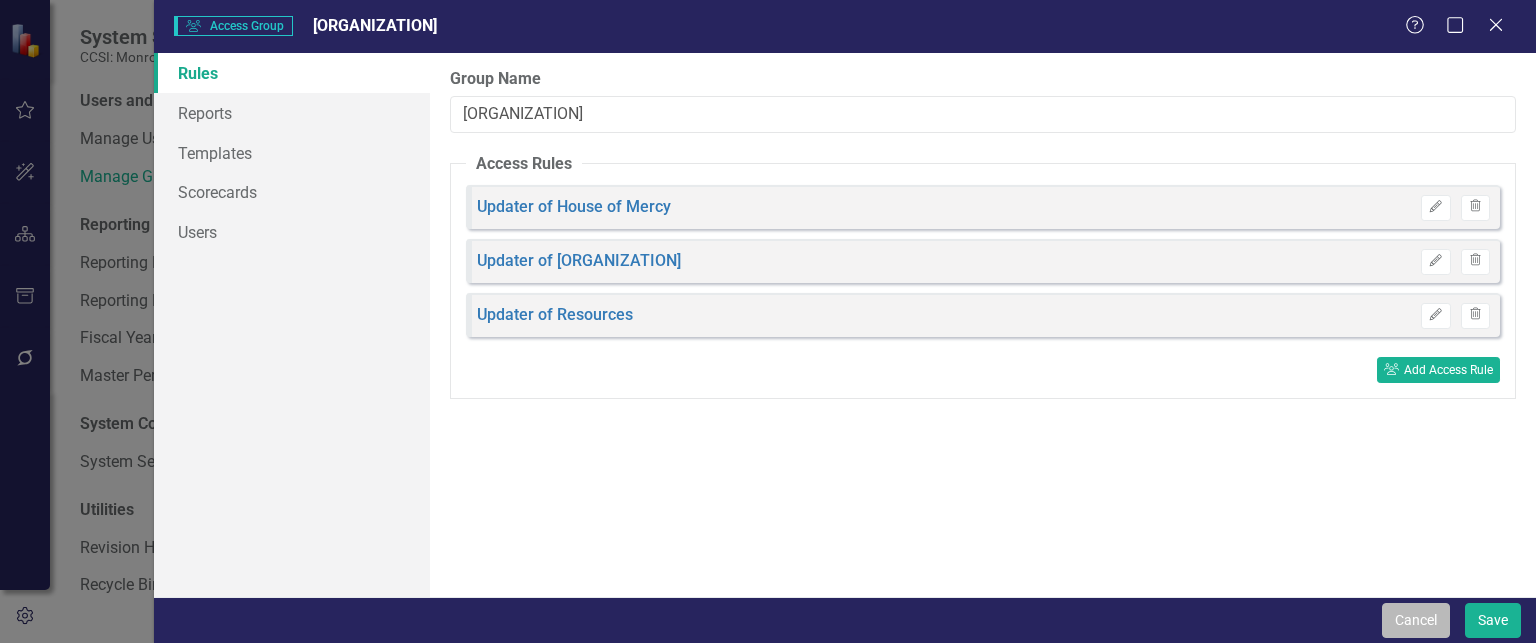click on "Cancel" at bounding box center (1416, 620) 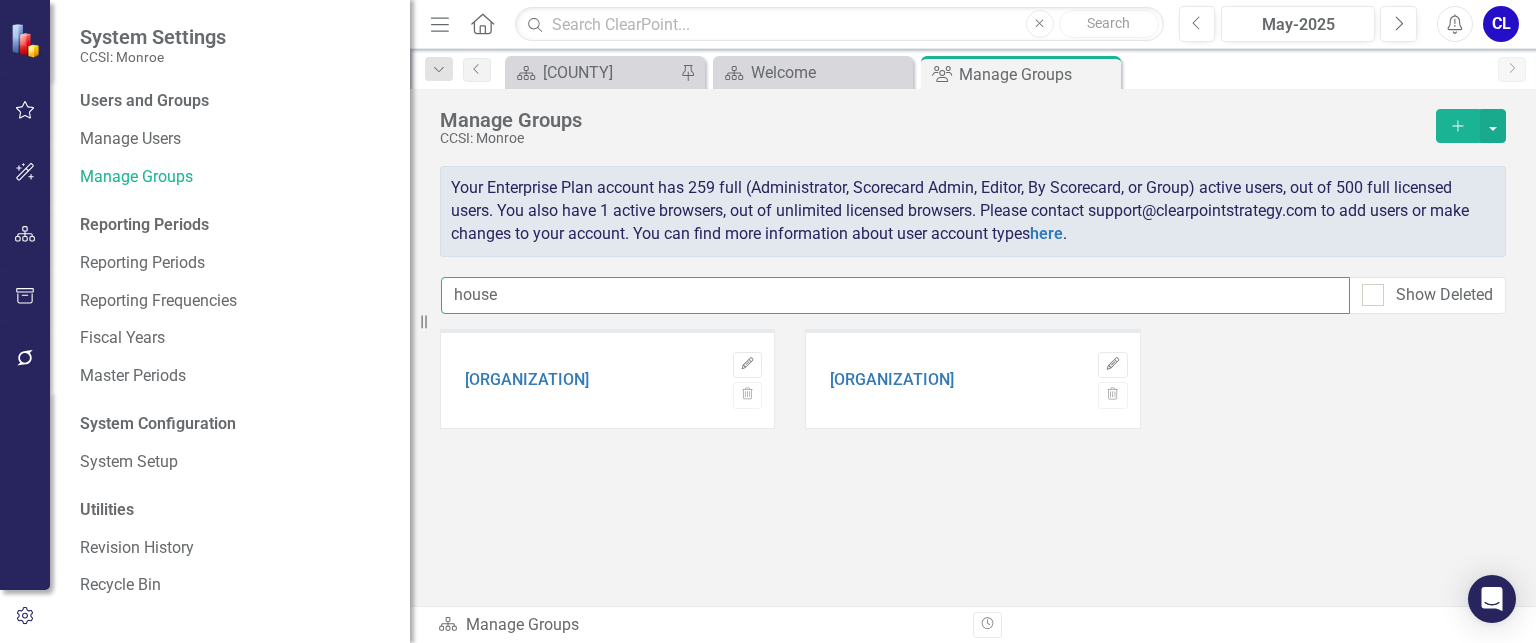 drag, startPoint x: 920, startPoint y: 298, endPoint x: 328, endPoint y: 216, distance: 597.6521 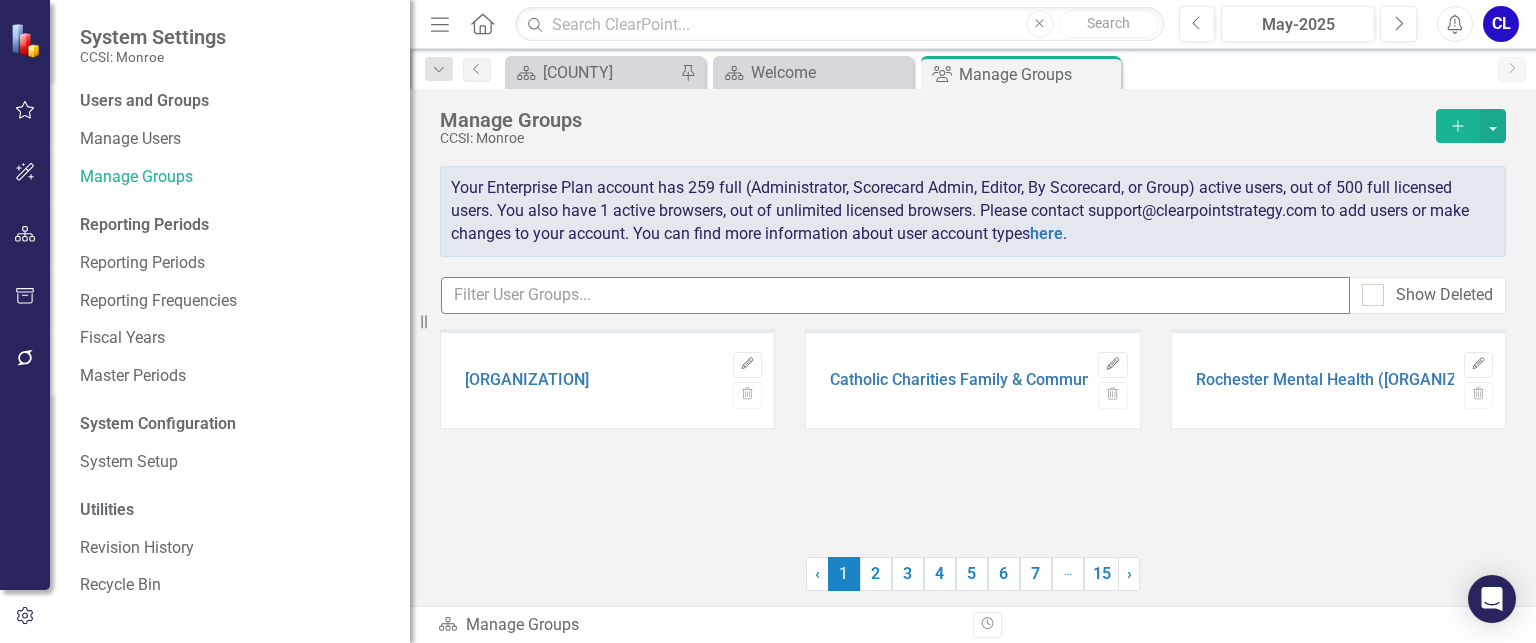click at bounding box center (895, 295) 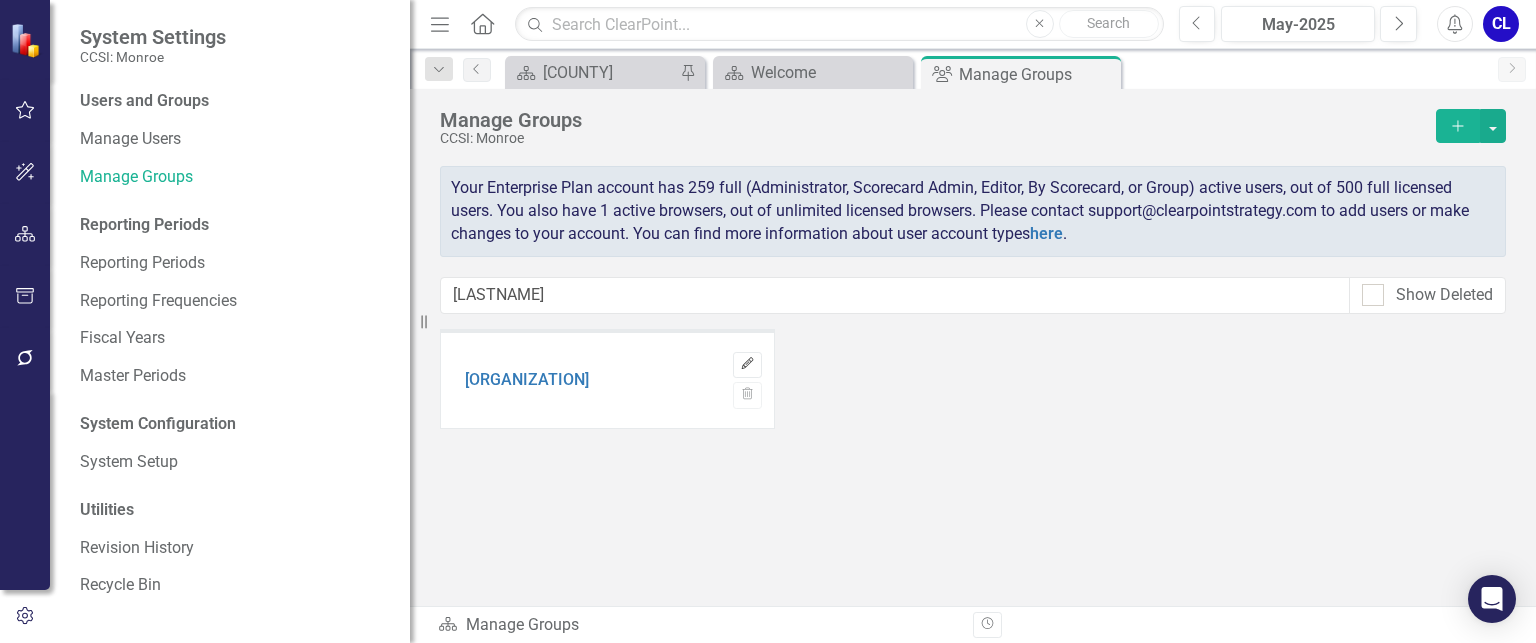 click on "Edit" at bounding box center [747, 364] 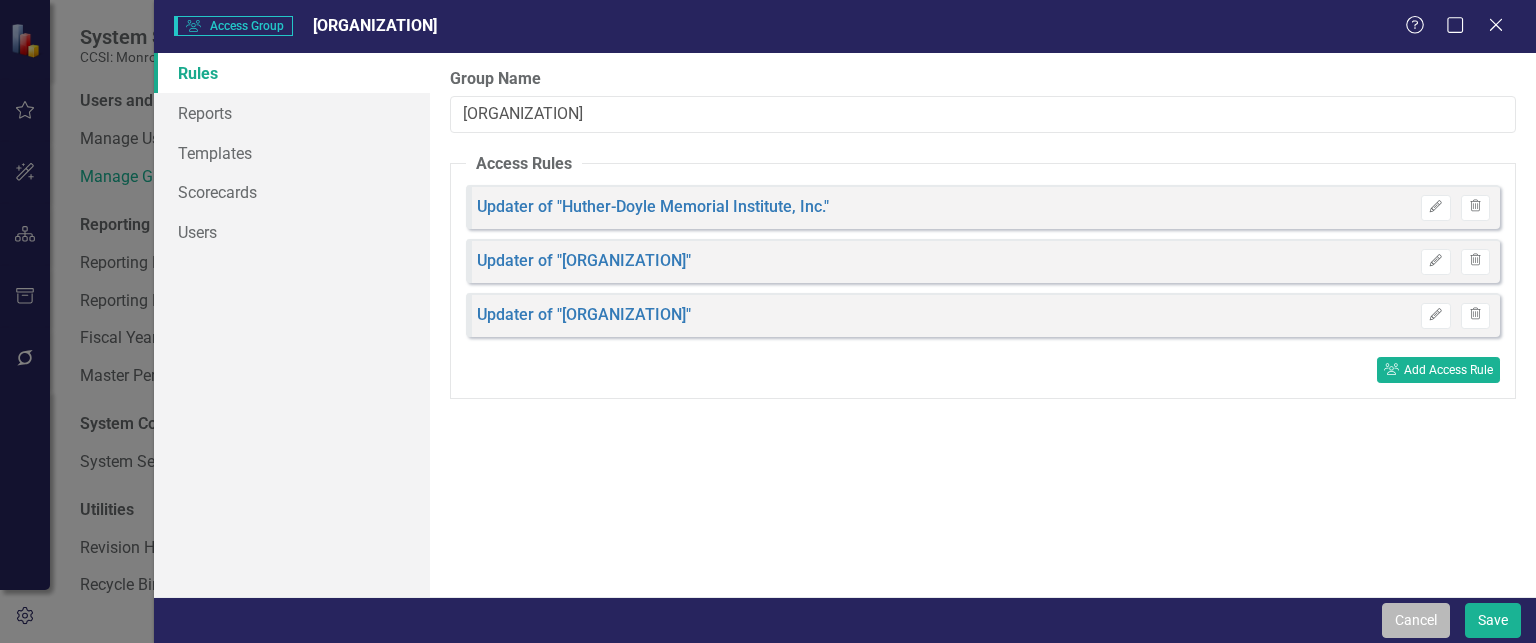 click on "Cancel" at bounding box center (1416, 620) 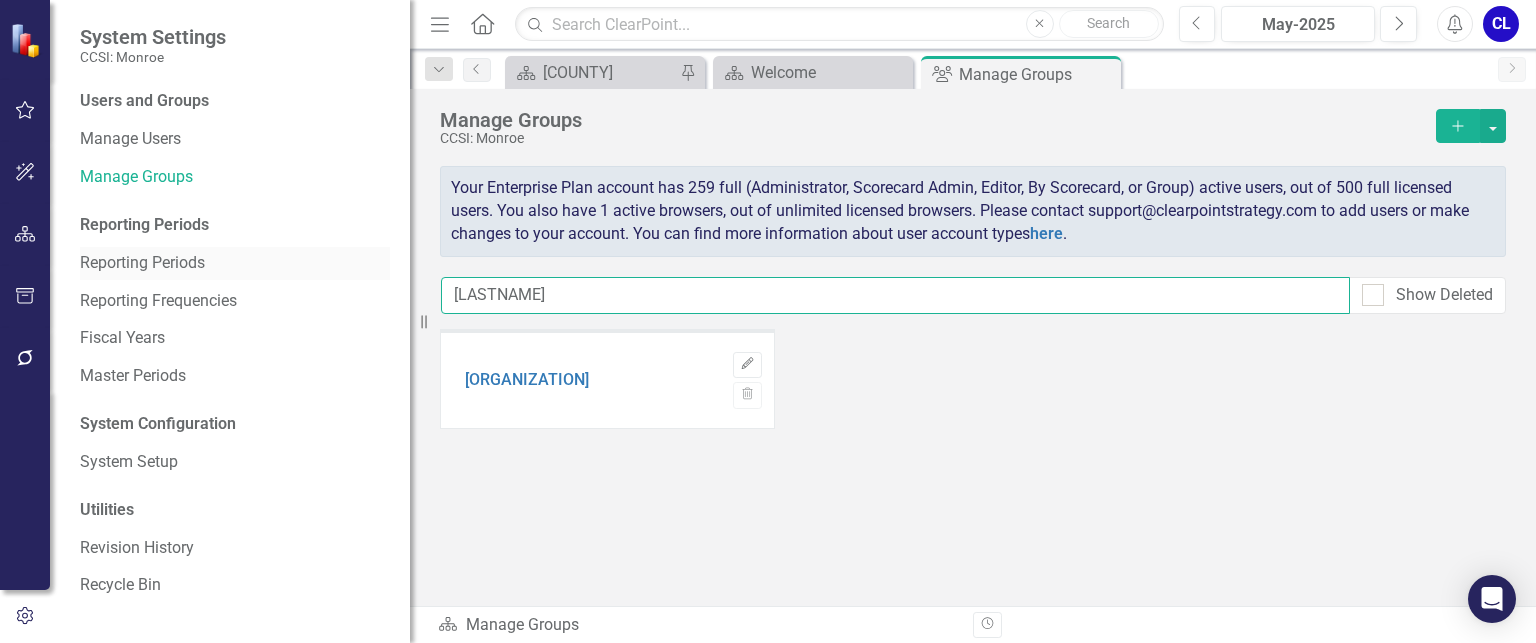 drag, startPoint x: 559, startPoint y: 296, endPoint x: 312, endPoint y: 254, distance: 250.54541 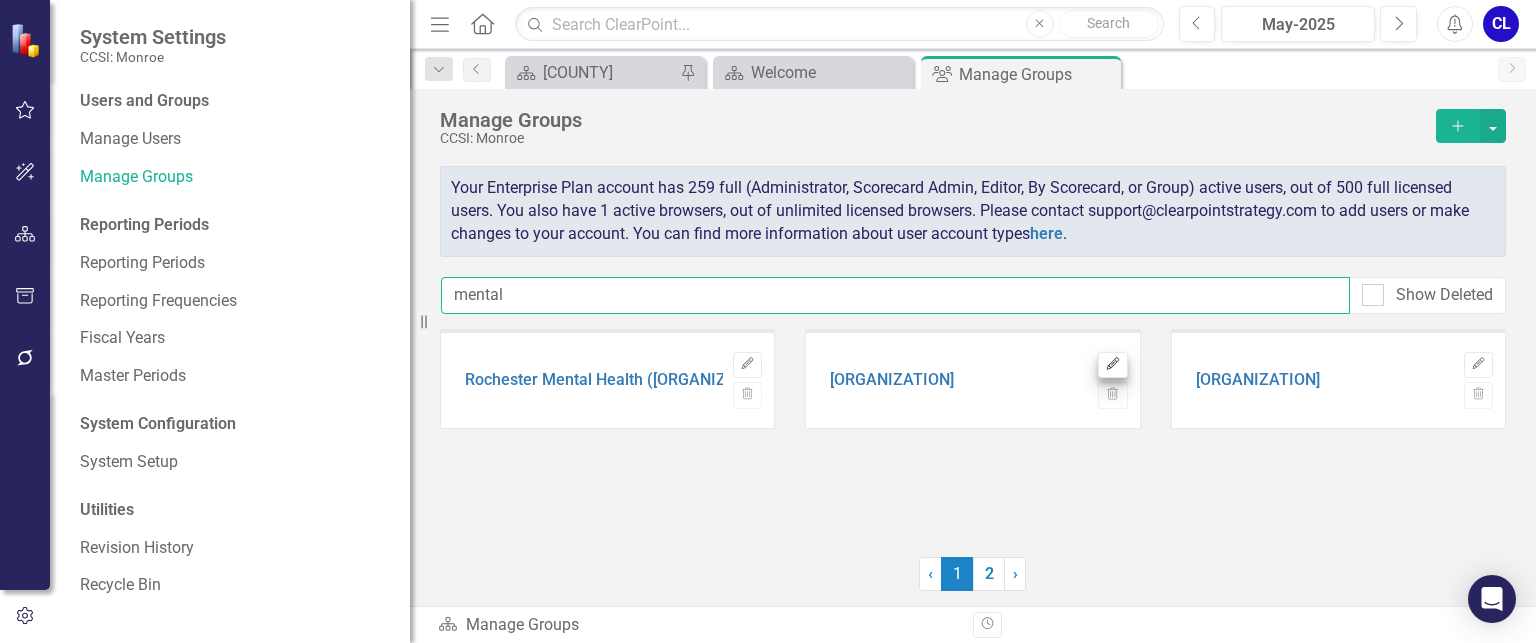 type on "mental" 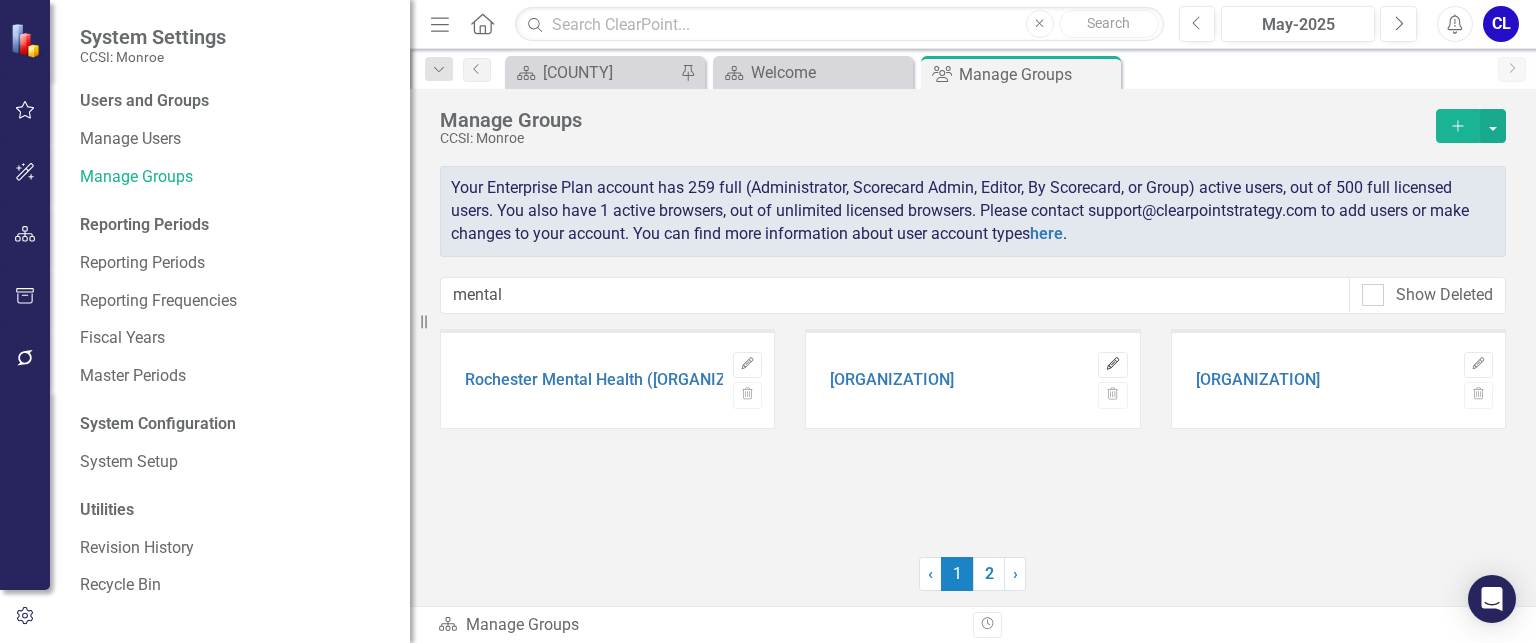click on "Edit" at bounding box center (747, 365) 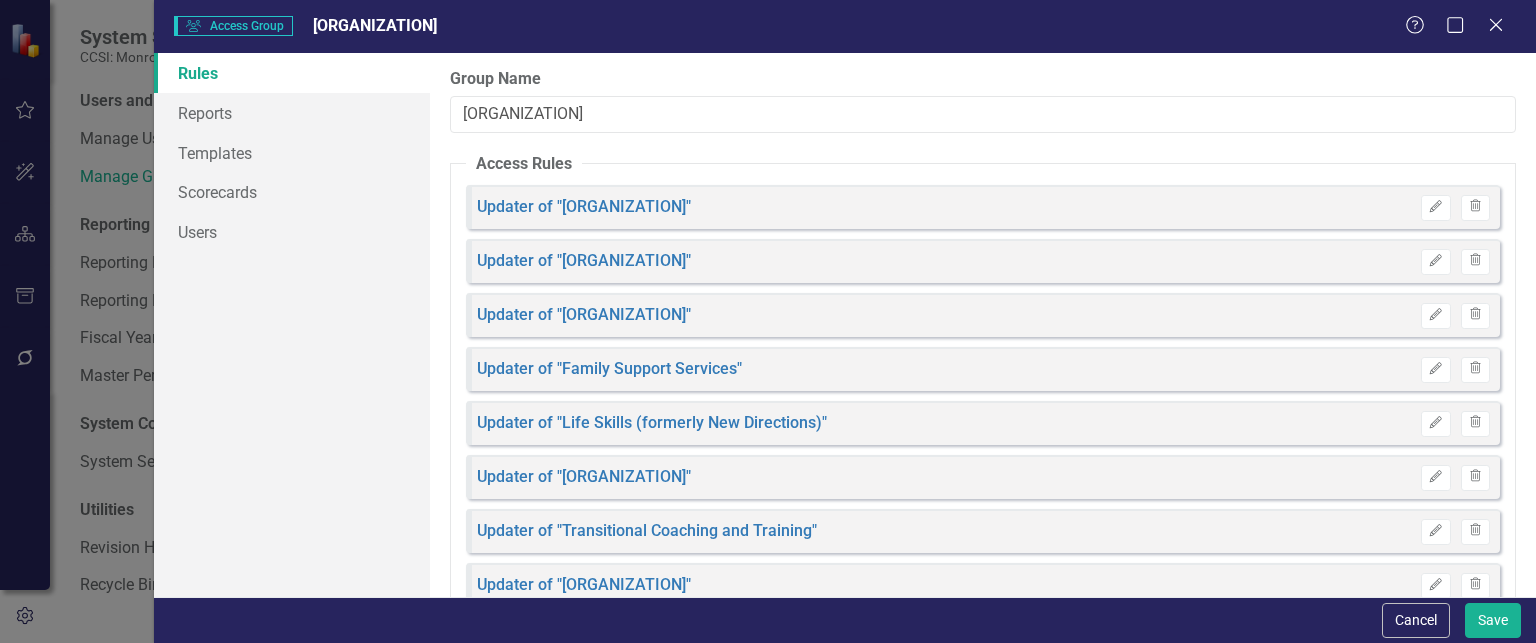 scroll, scrollTop: 85, scrollLeft: 0, axis: vertical 